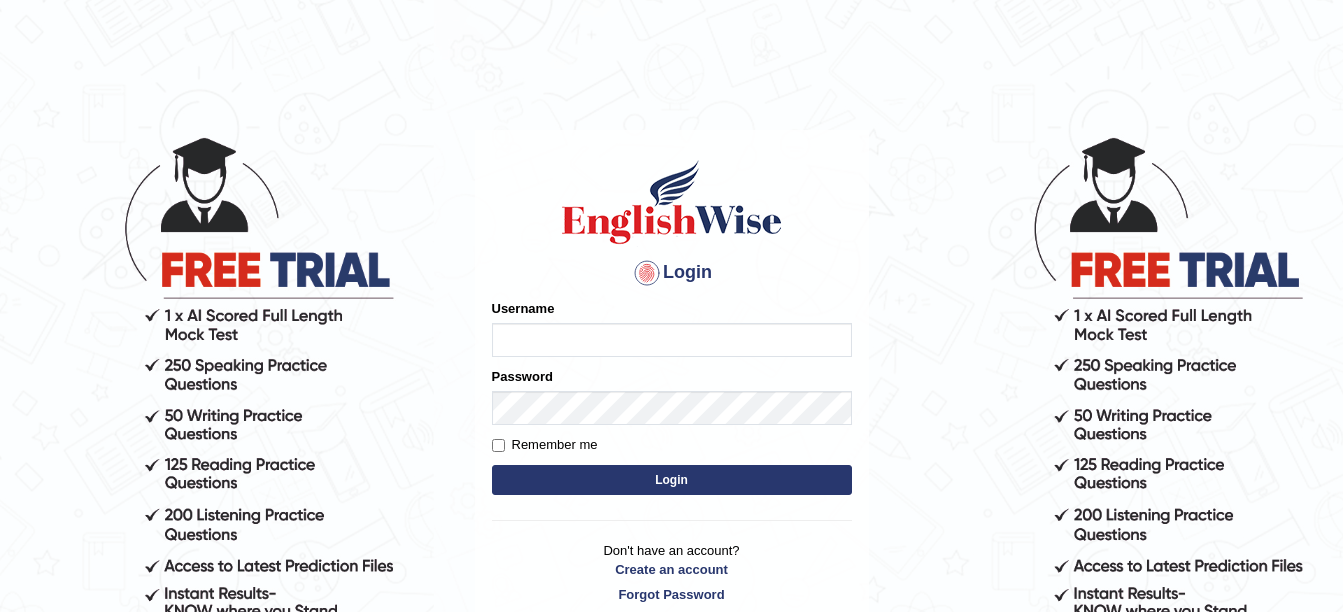 scroll, scrollTop: 175, scrollLeft: 0, axis: vertical 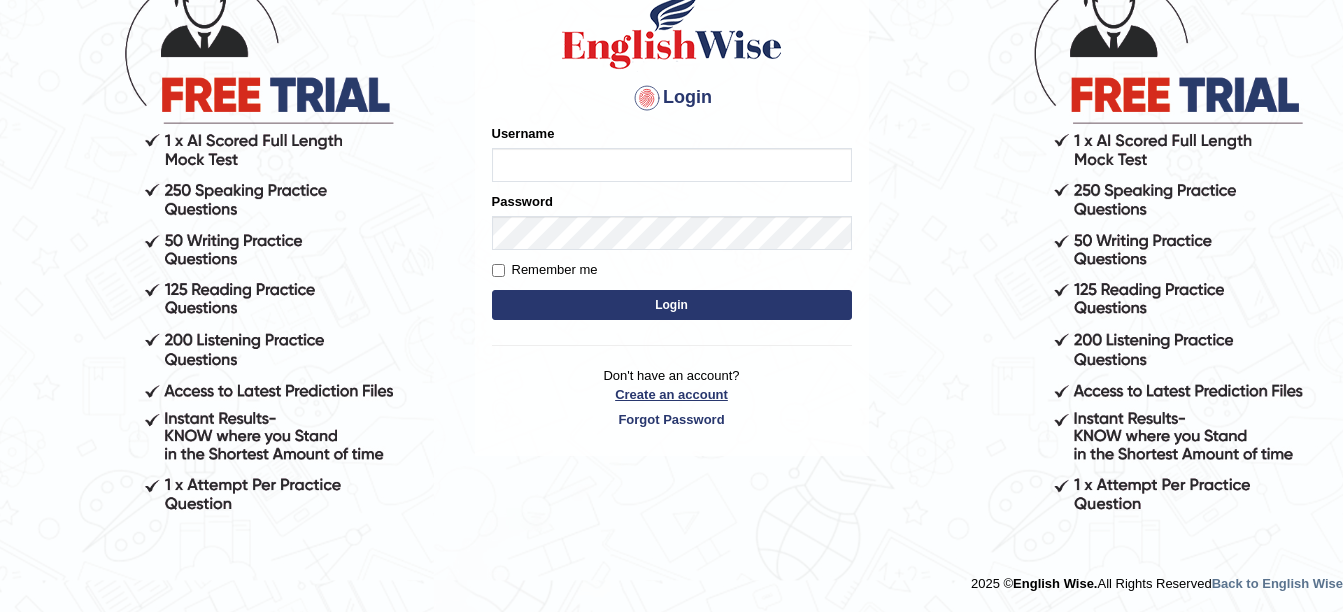 click on "Create an account" at bounding box center [672, 394] 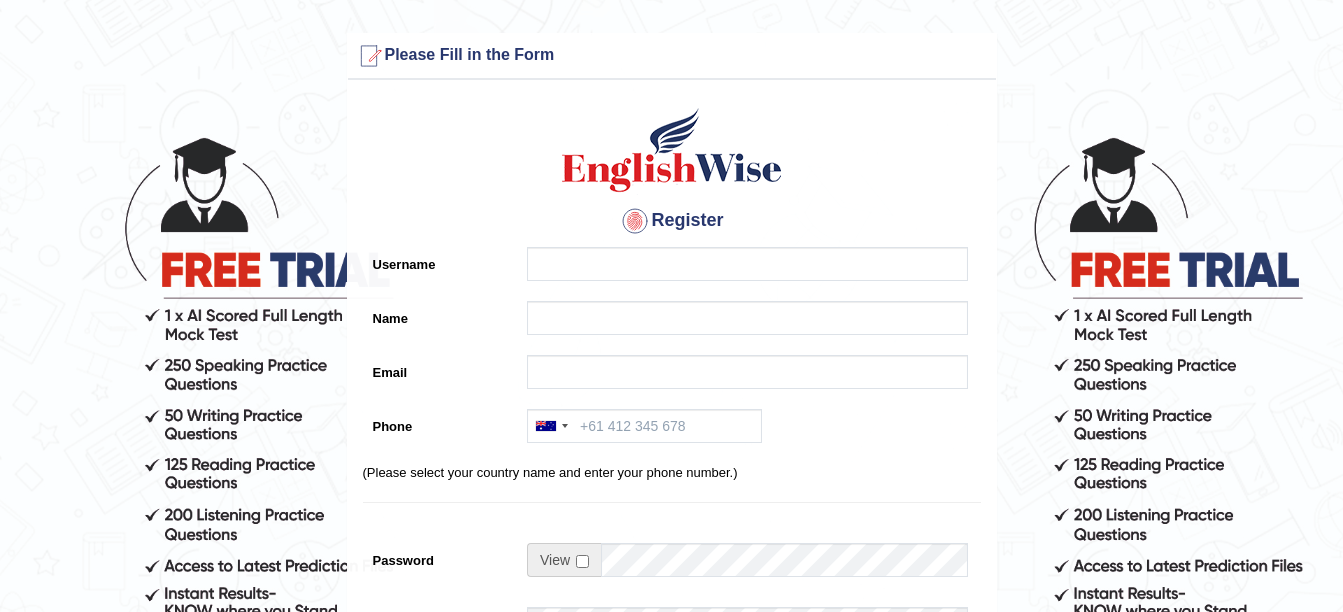 scroll, scrollTop: 0, scrollLeft: 0, axis: both 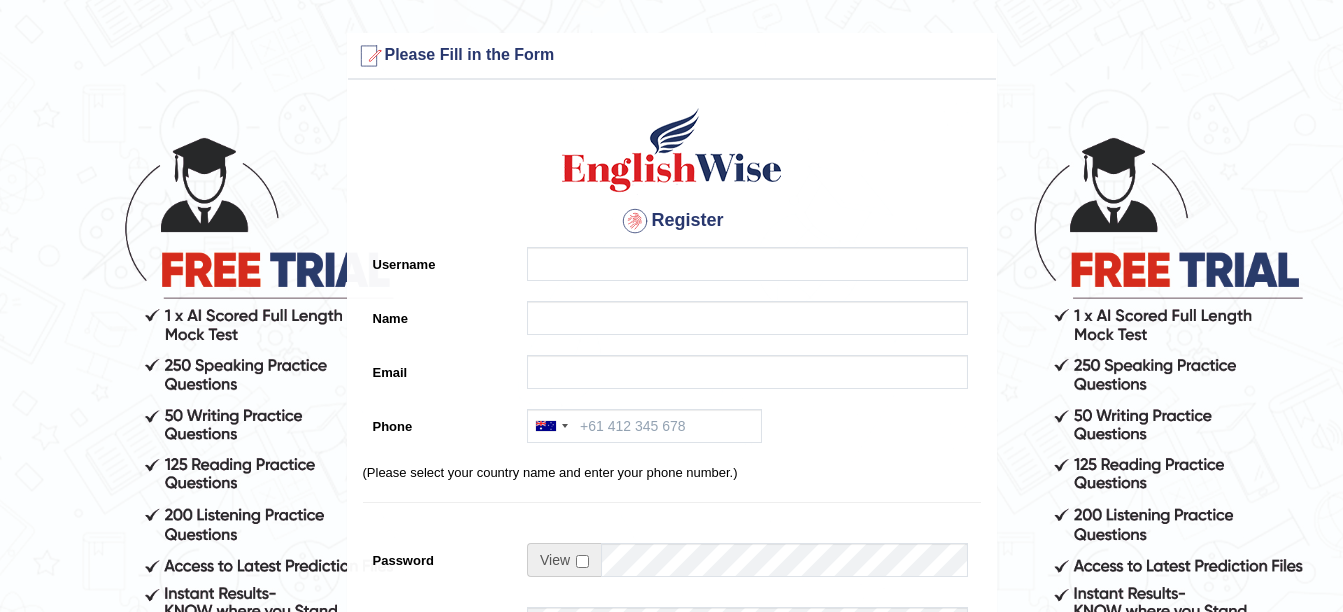 click on "Register
Username
Name
Email
Phone
Australia +61 India (भारत) +91 New Zealand +64 United States +1 Canada +1 United Arab Emirates (‫الإمارات العربية المتحدة‬‎) +971 Saudi Arabia (‫المملكة العربية السعودية‬‎) +966 Bahrain (‫البحرين‬‎) +973 Afghanistan (‫افغانستان‬‎) +93 Albania (Shqipëri) +355 Algeria (‫الجزائر‬‎) +213 American Samoa +1 Andorra +376 Angola +244 Anguilla +1 Antigua and Barbuda +1 Argentina +54 Armenia (Հայաստան) +374 Aruba +297 Australia +61 Austria (Österreich) +43 Azerbaijan (Azərbaycan) +994 Bahamas +1 Bahrain (‫البحرين‬‎) +973 Bangladesh (বাংলাদেশ) +880 Barbados +1 Belarus (Беларусь) +375 Belgium (België) +32 Belize +501 Benin (Bénin) +229 Bermuda +1 Bhutan (འབྲུག) +975 Bolivia +591 Bosnia and Herzegovina (Босна и Херцеговина) +387 Botswana +267 Brazil (Brasil) +55" at bounding box center (672, 507) 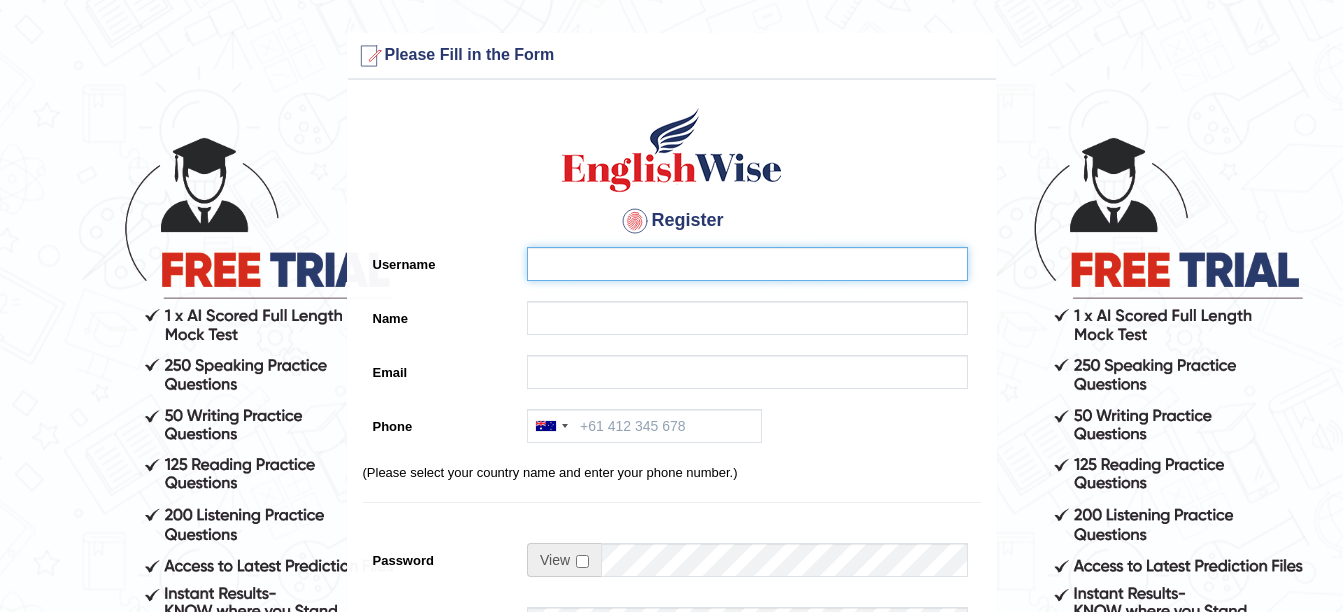 click on "Username" at bounding box center [747, 264] 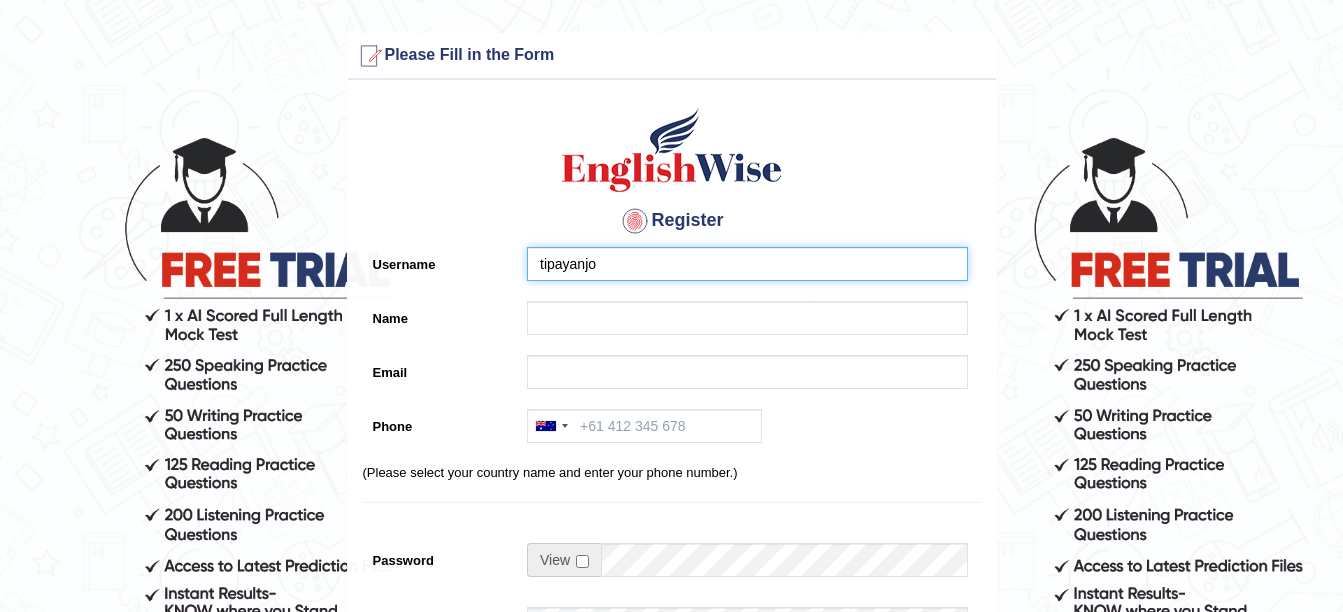 type on "tipayanjo" 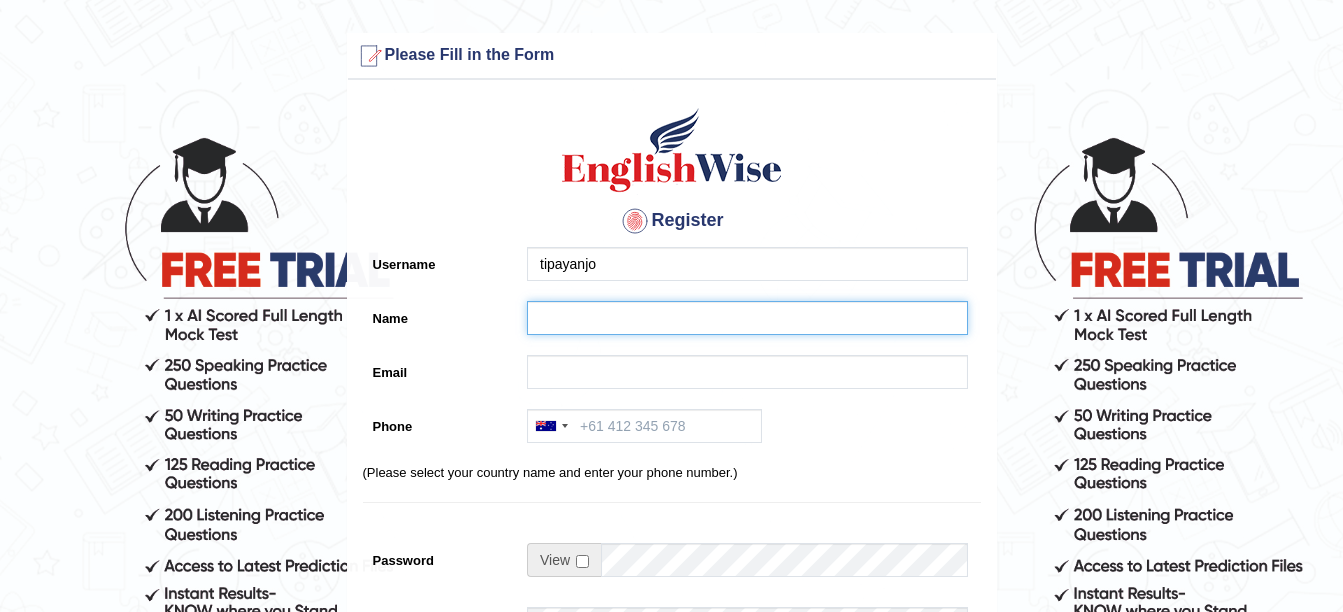 click on "Name" at bounding box center [747, 318] 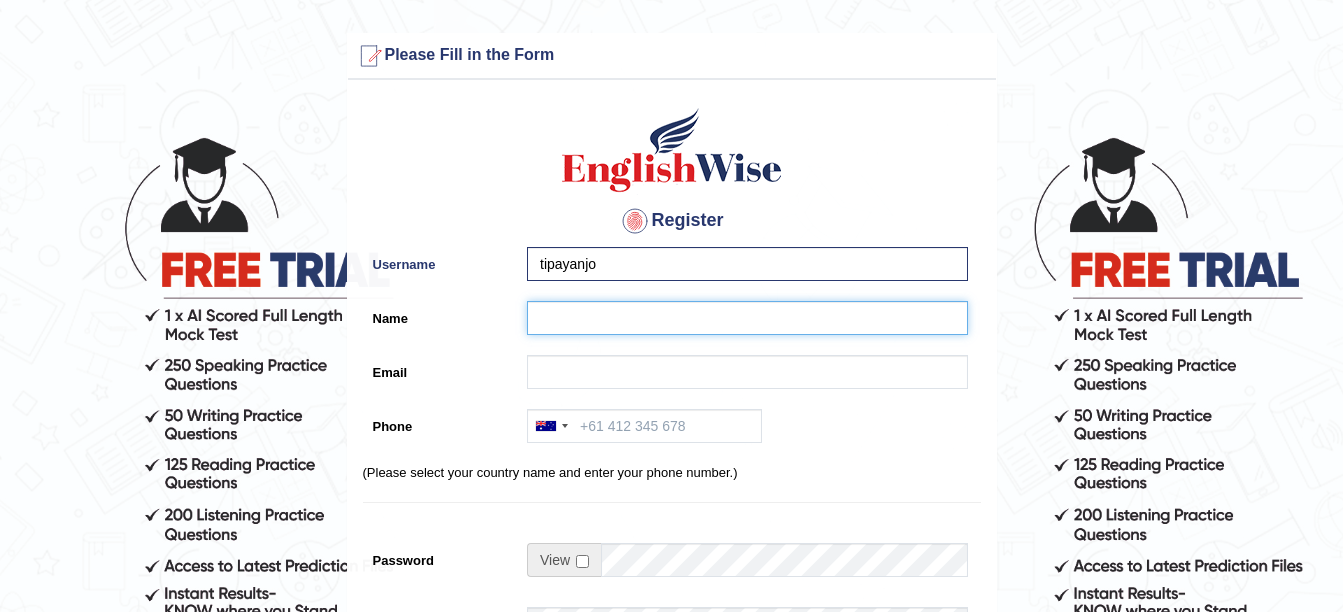 type on "joseph buyonen tipayan" 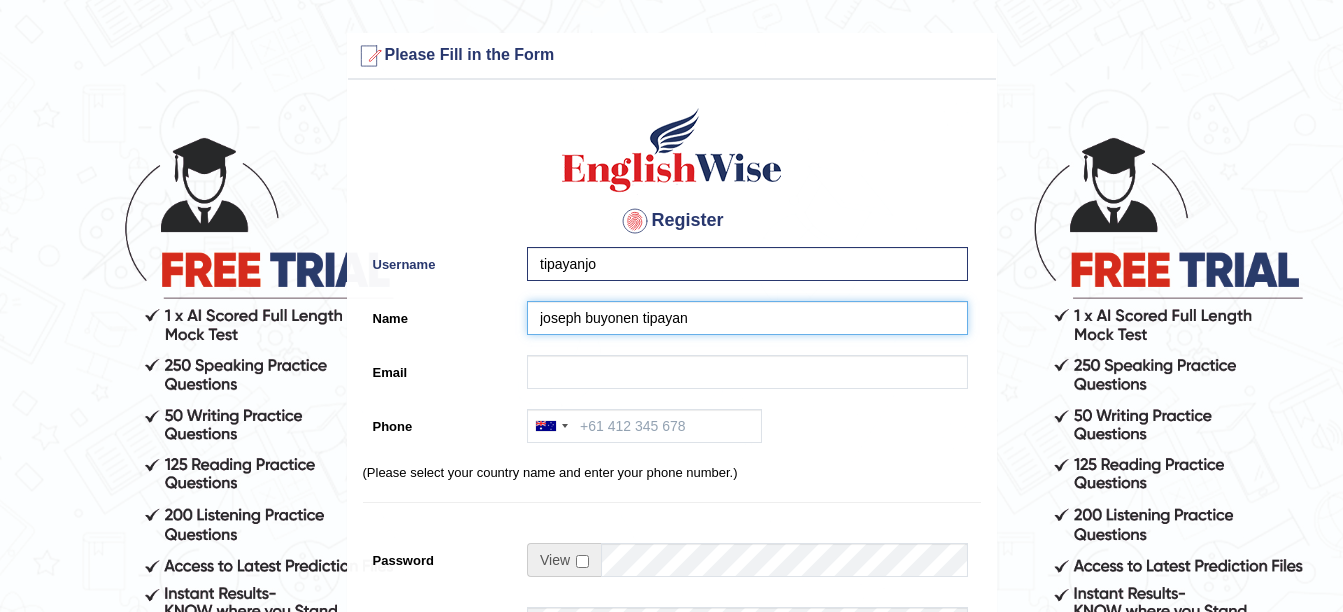 type on "JOSEPHTIPAYAN4@GMAIL.COM" 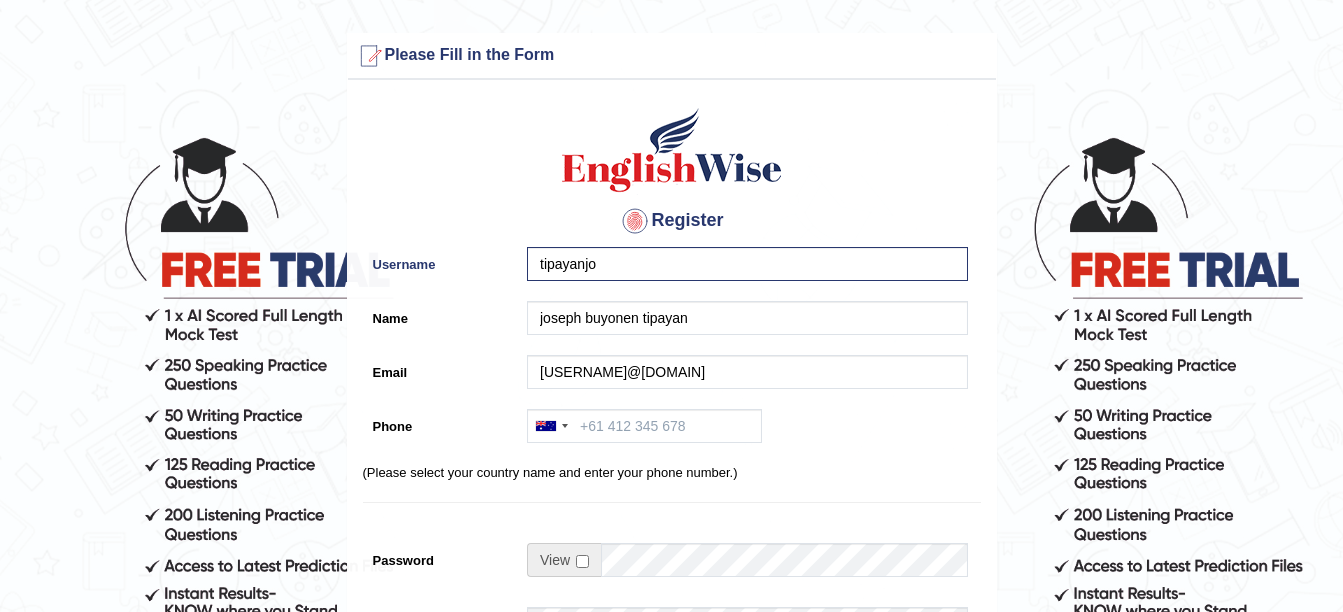 type on "+64212839398" 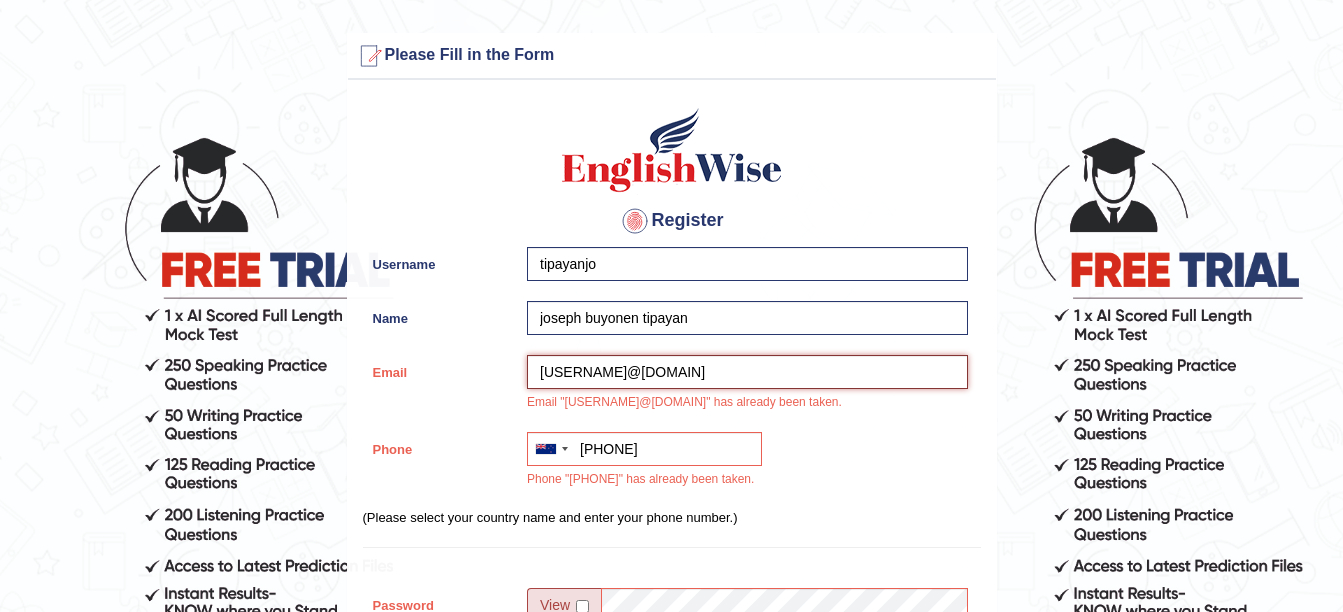 click on "JOSEPHTIPAYAN4@GMAIL.COM" at bounding box center (747, 372) 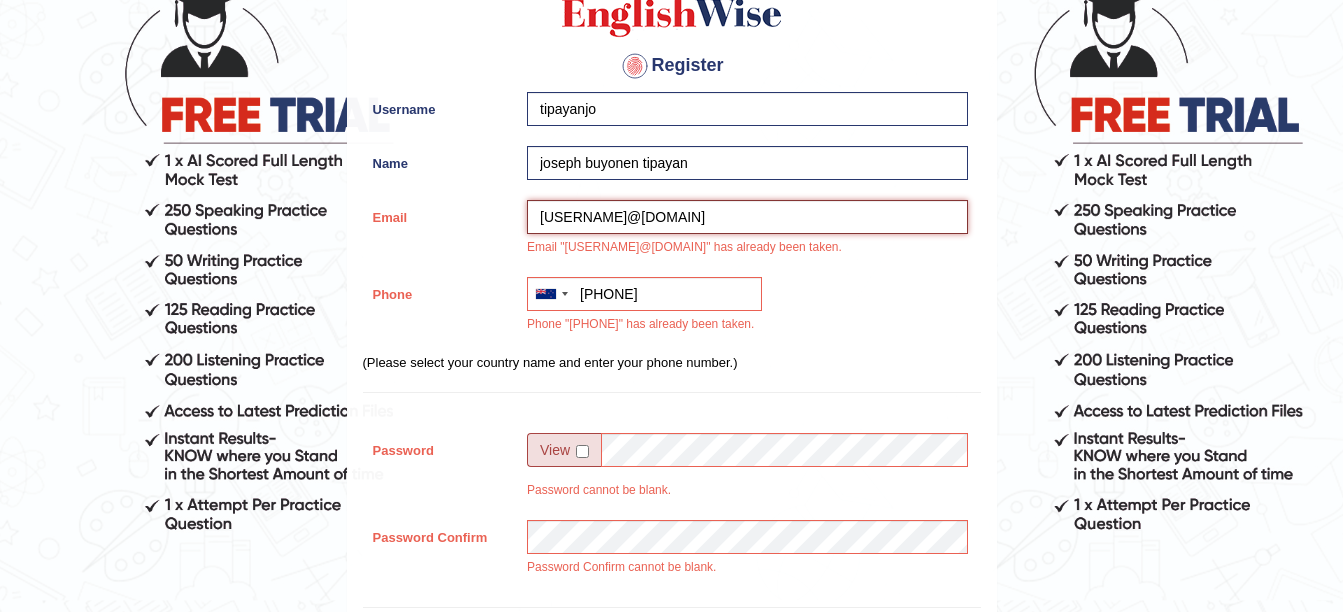 scroll, scrollTop: 200, scrollLeft: 0, axis: vertical 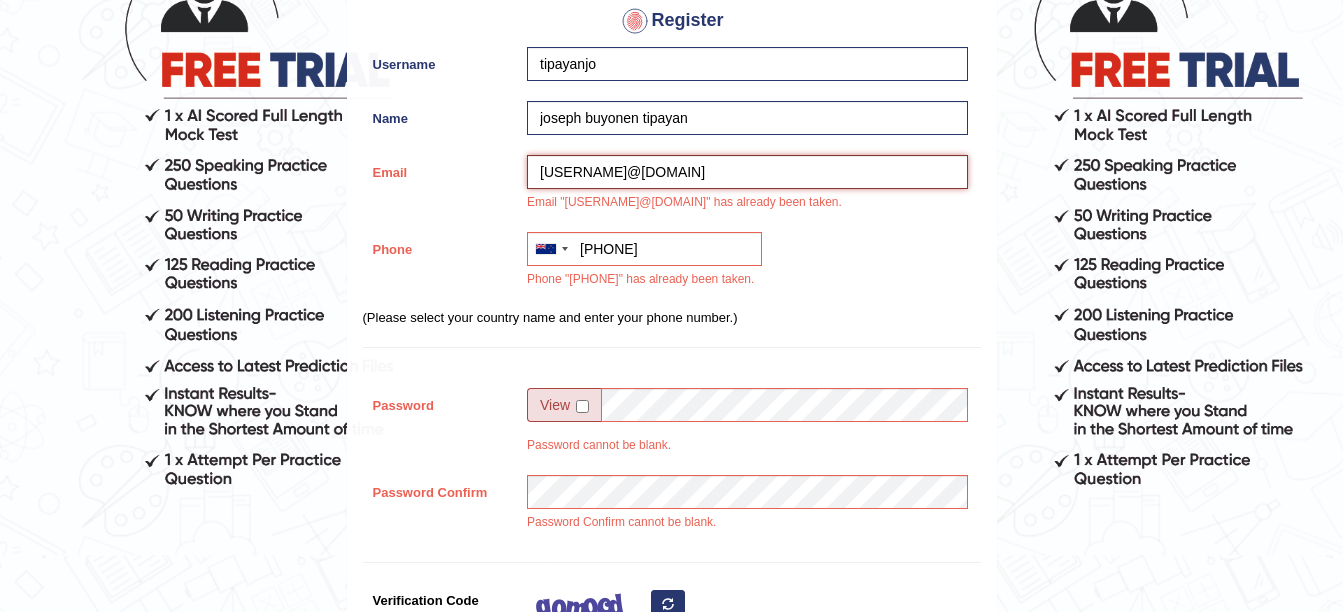 type on "JOSEPHTIPAYAN5@GMAIL.COM" 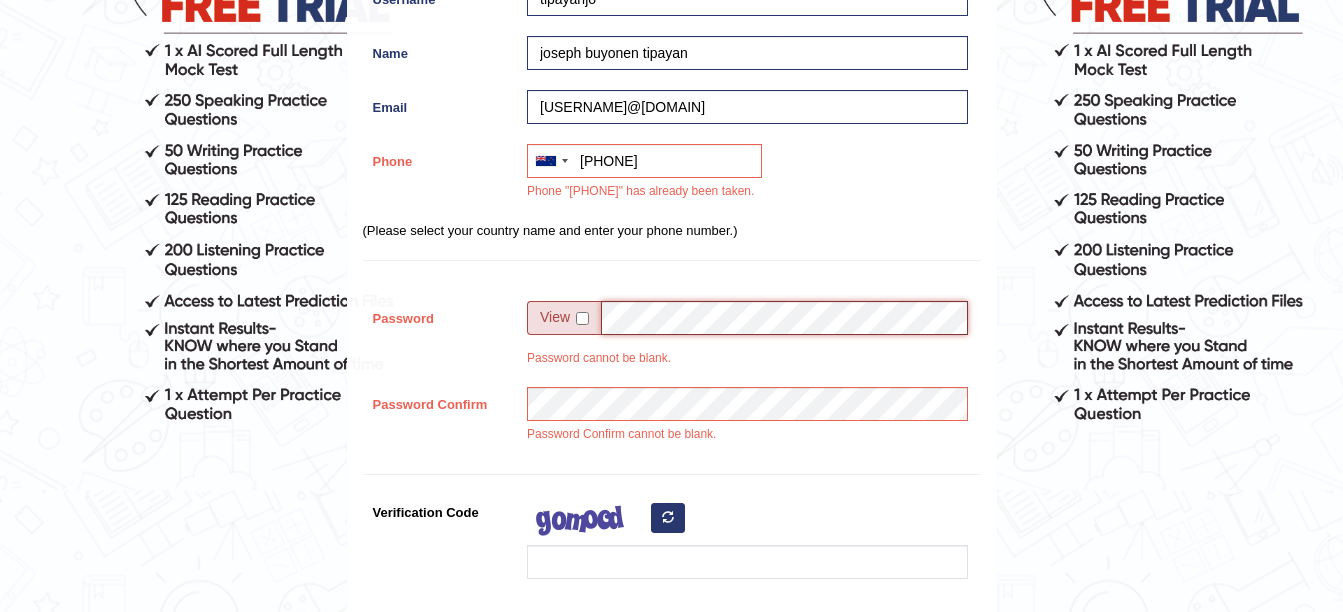 scroll, scrollTop: 300, scrollLeft: 0, axis: vertical 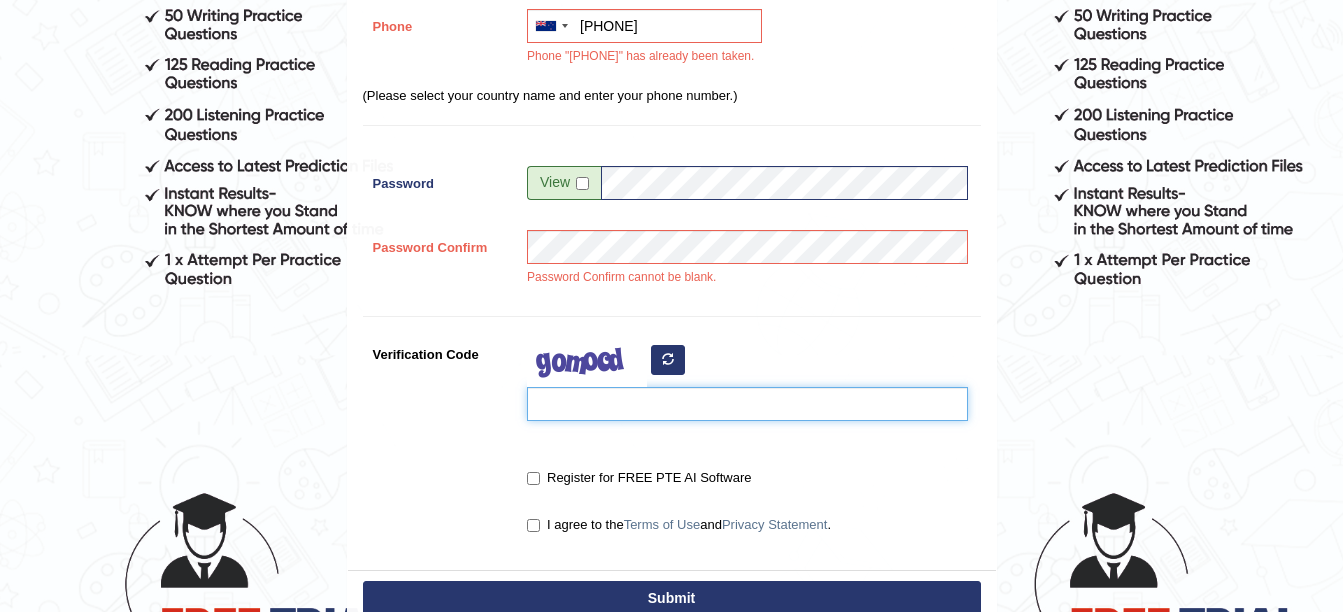 click on "Verification Code" at bounding box center (747, 404) 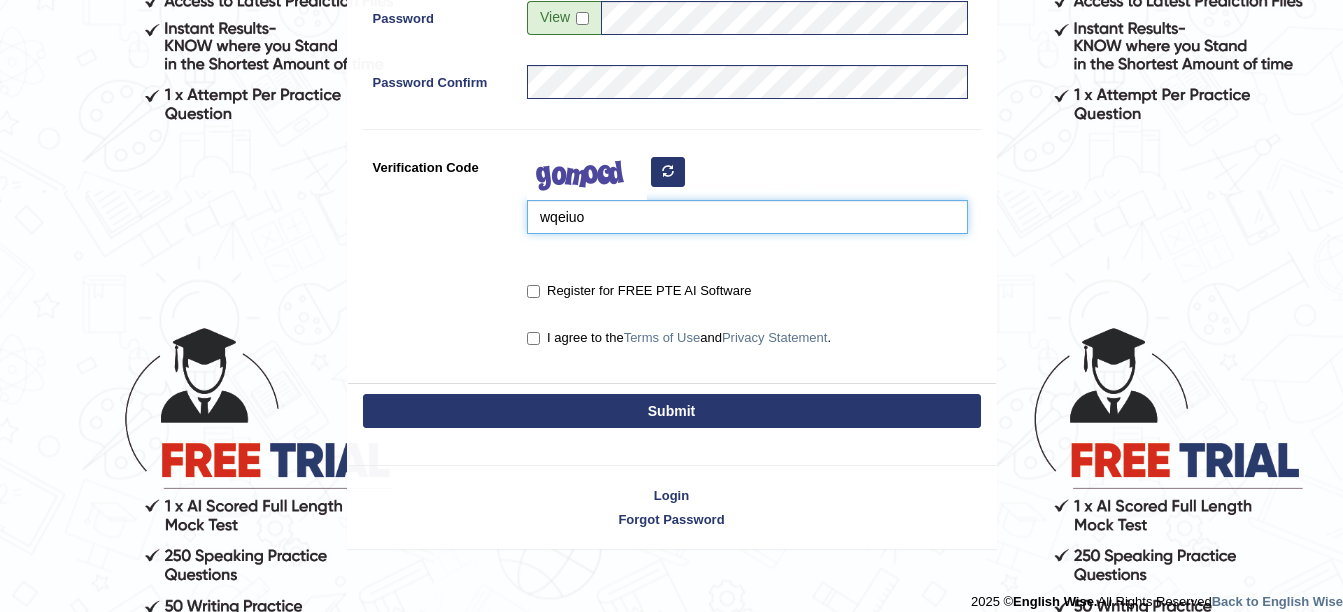 scroll, scrollTop: 583, scrollLeft: 0, axis: vertical 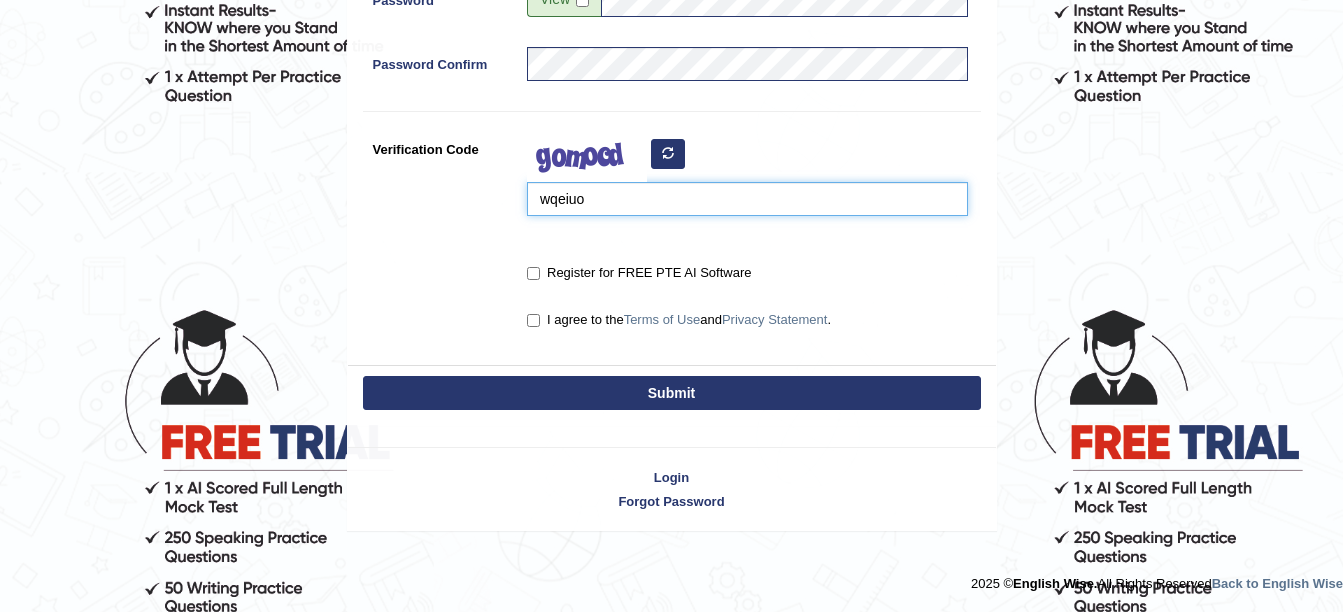 type on "wqeiuo" 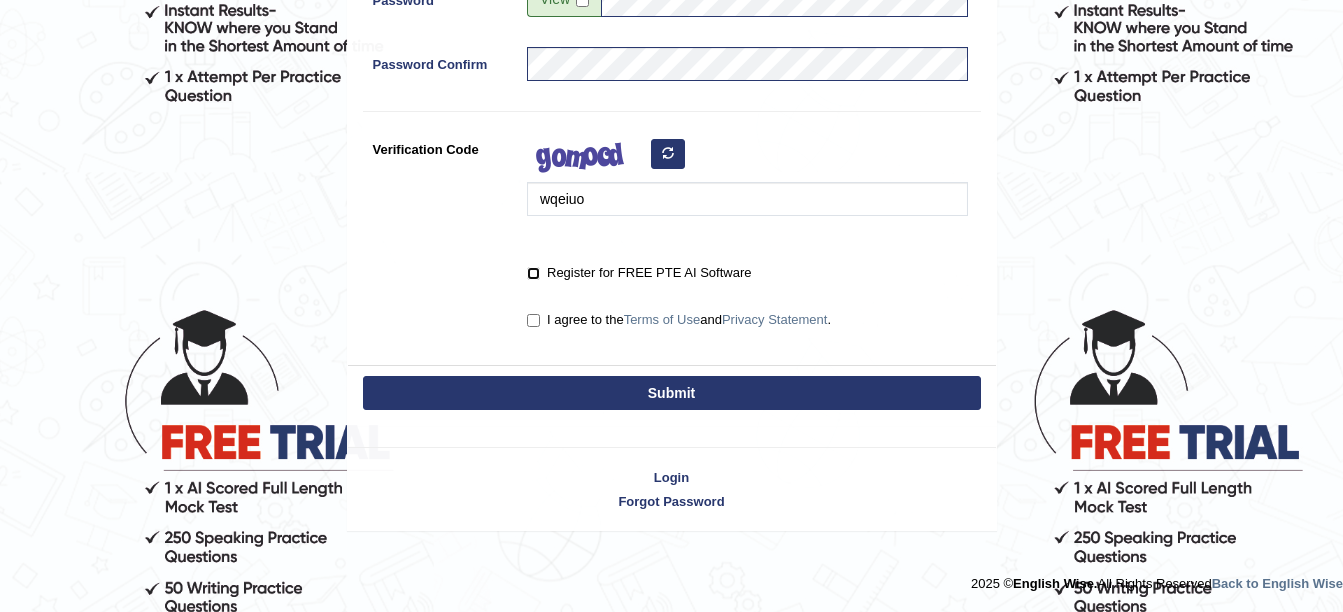 click on "Register for FREE PTE AI Software" at bounding box center [533, 273] 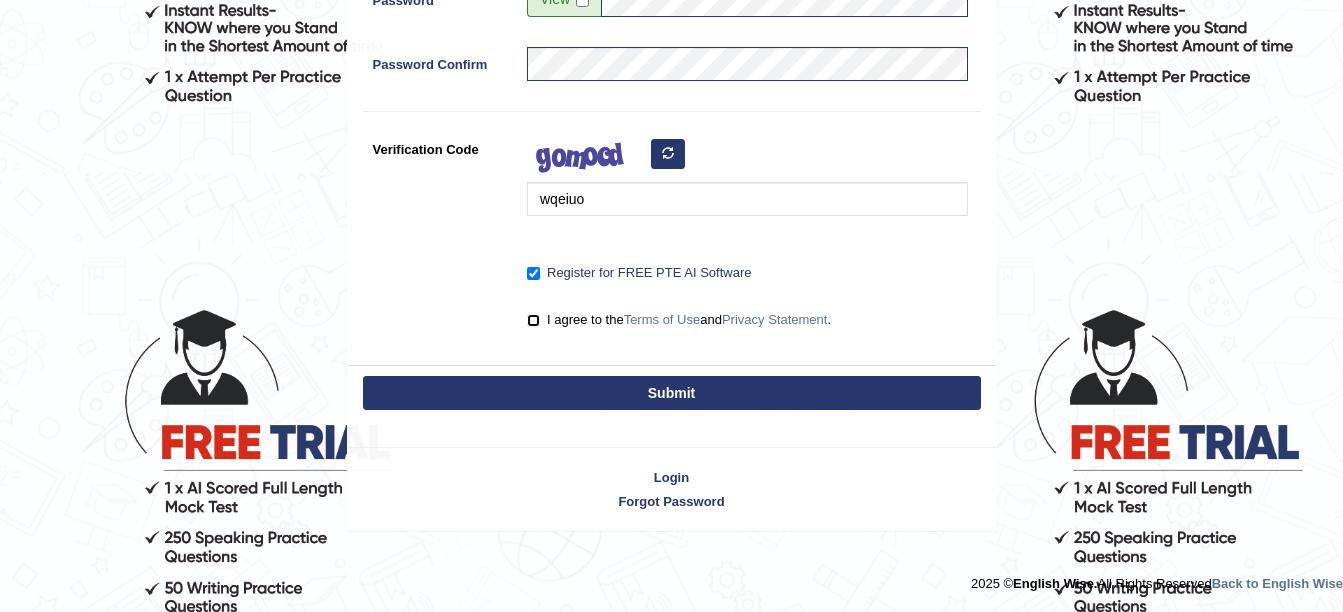 click on "I agree to the  Terms of Use  and  Privacy Statement ." at bounding box center [533, 320] 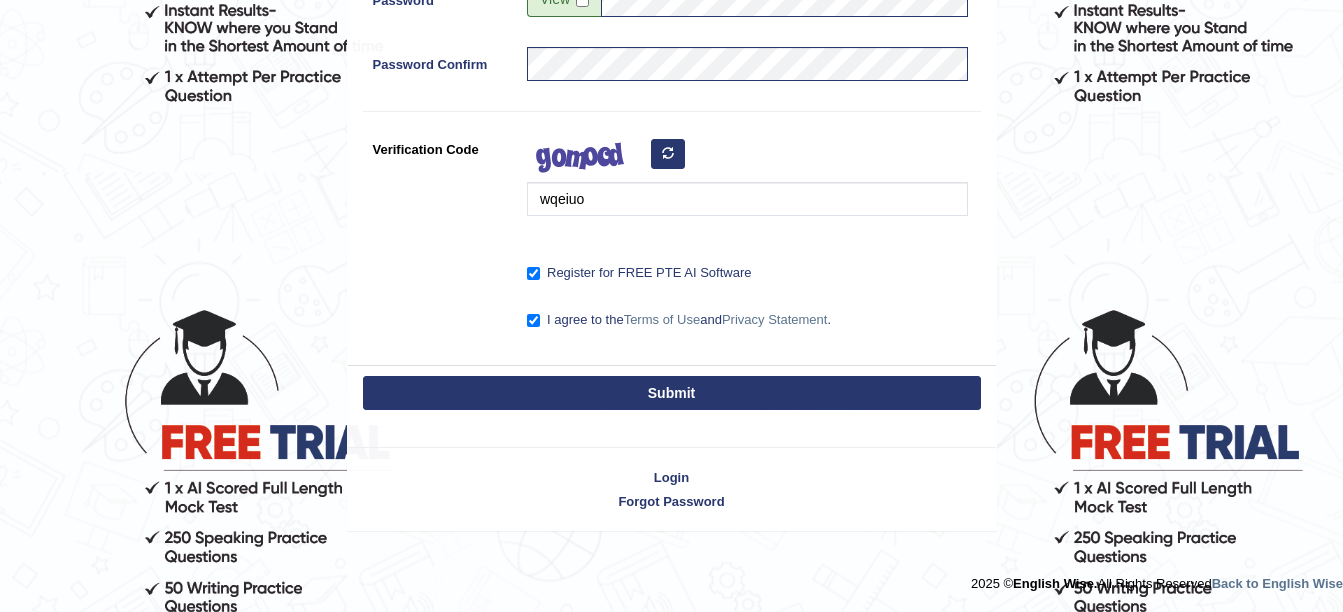 click on "Submit" at bounding box center [672, 393] 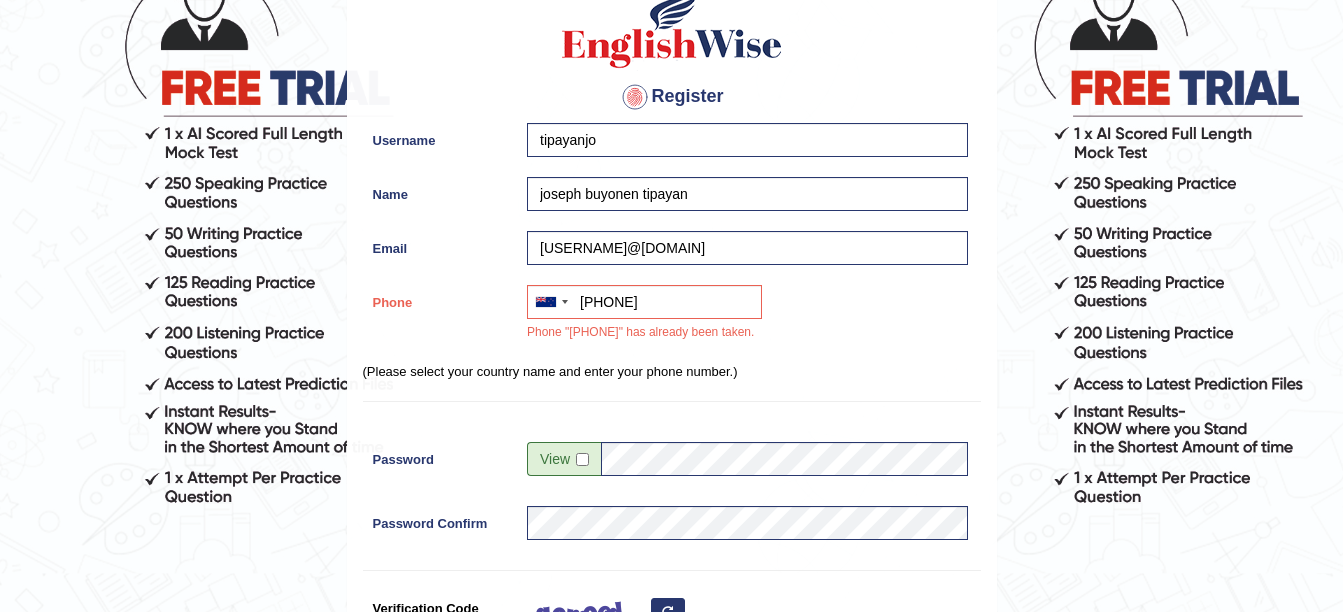 scroll, scrollTop: 167, scrollLeft: 0, axis: vertical 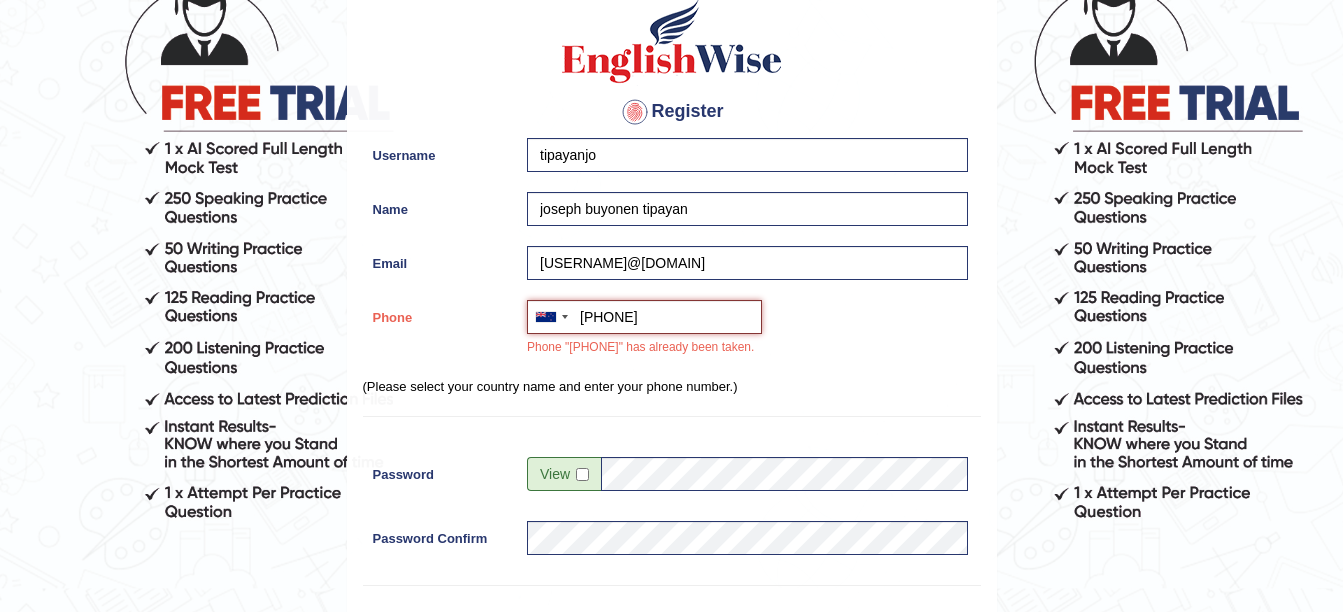 click on "+64212839398" at bounding box center (644, 317) 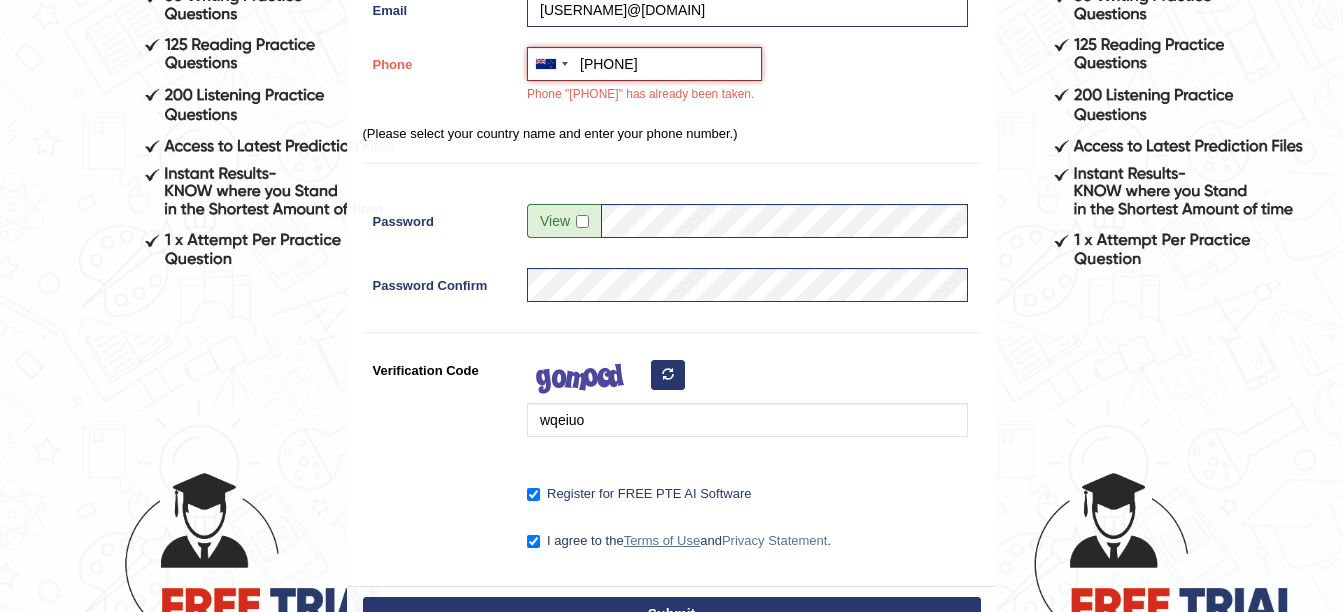 scroll, scrollTop: 467, scrollLeft: 0, axis: vertical 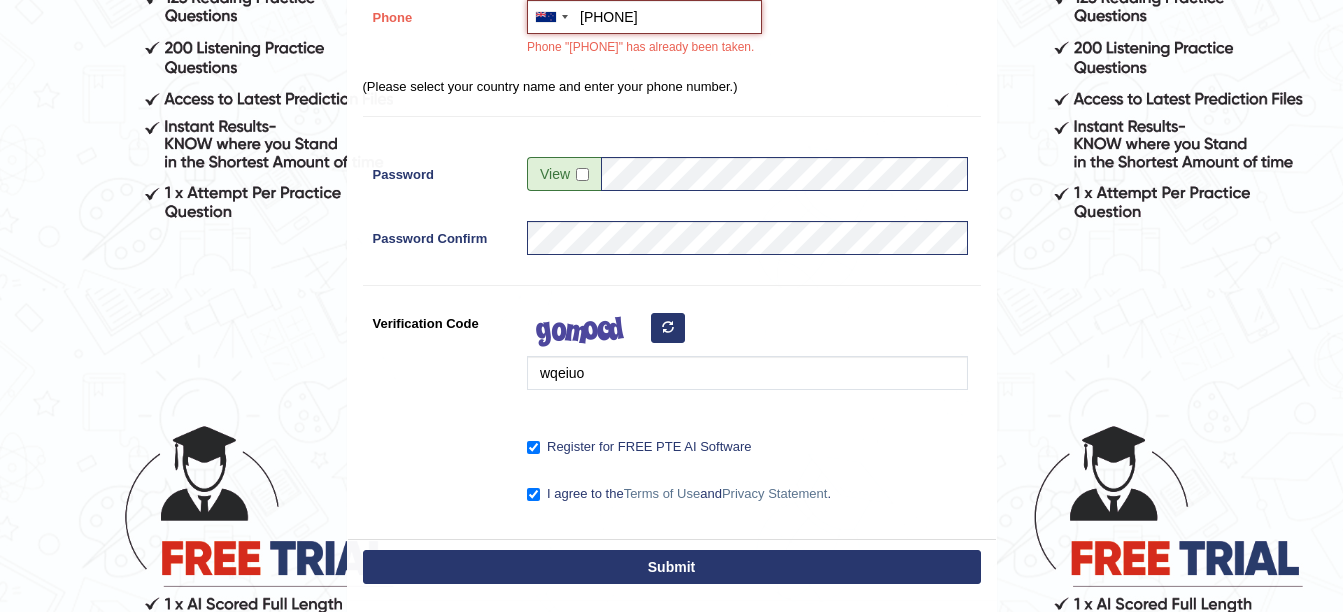 type on "+64212839390" 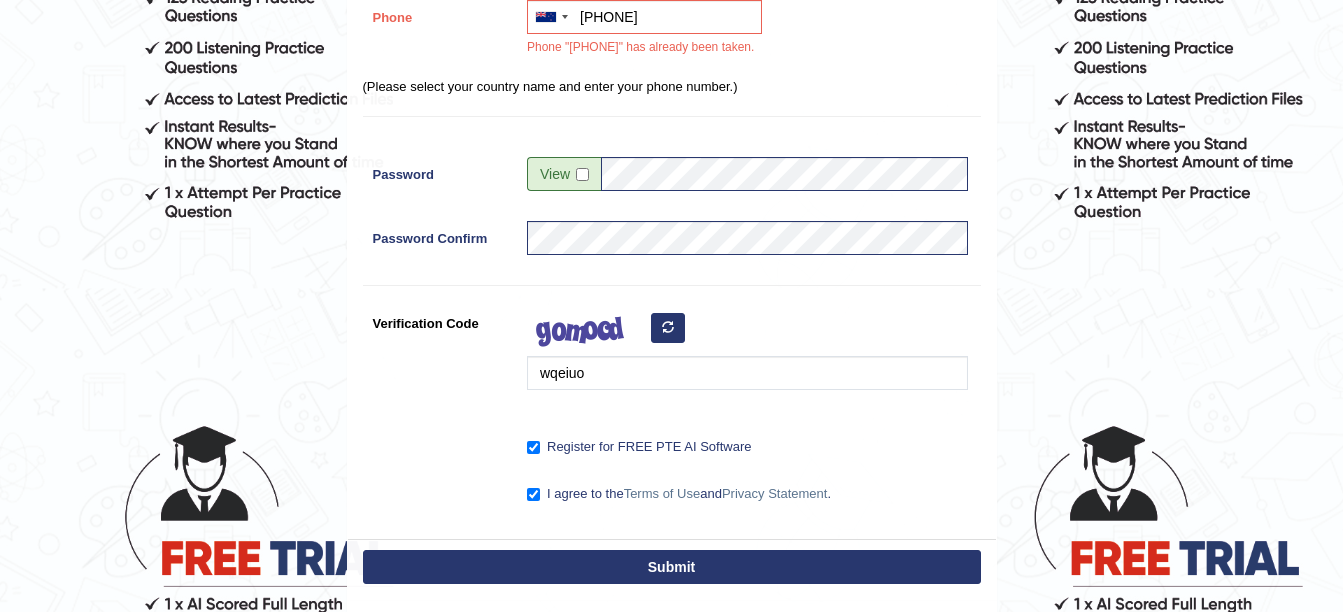 click on "Submit" at bounding box center (672, 567) 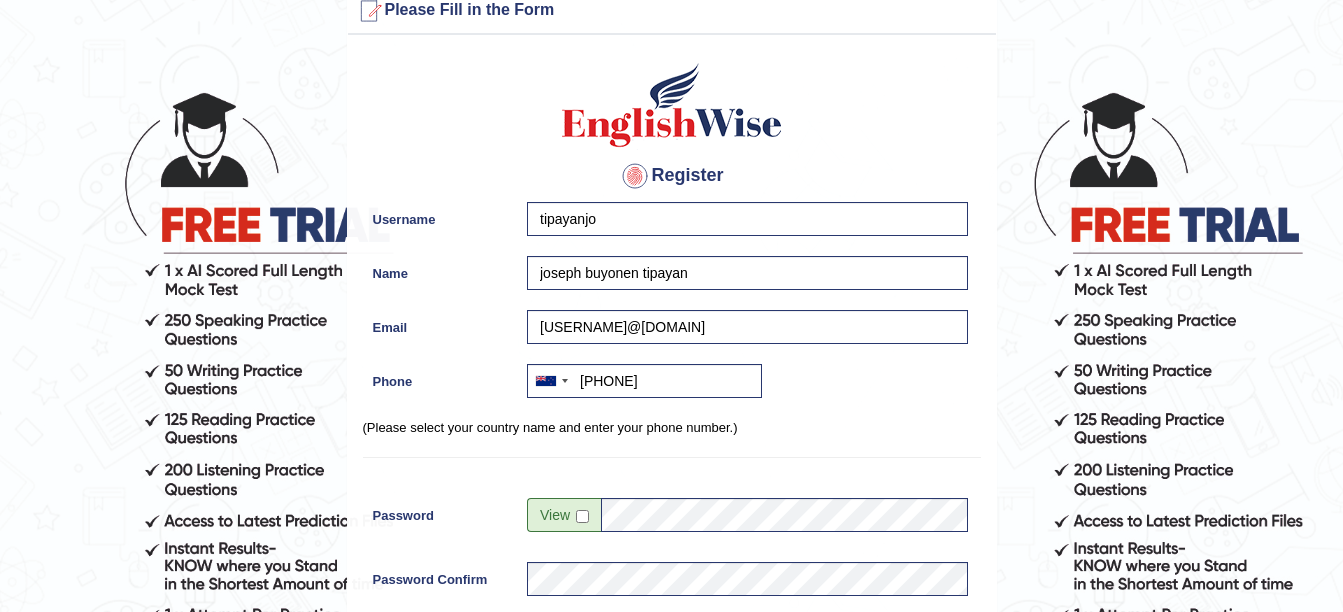 scroll, scrollTop: 9, scrollLeft: 0, axis: vertical 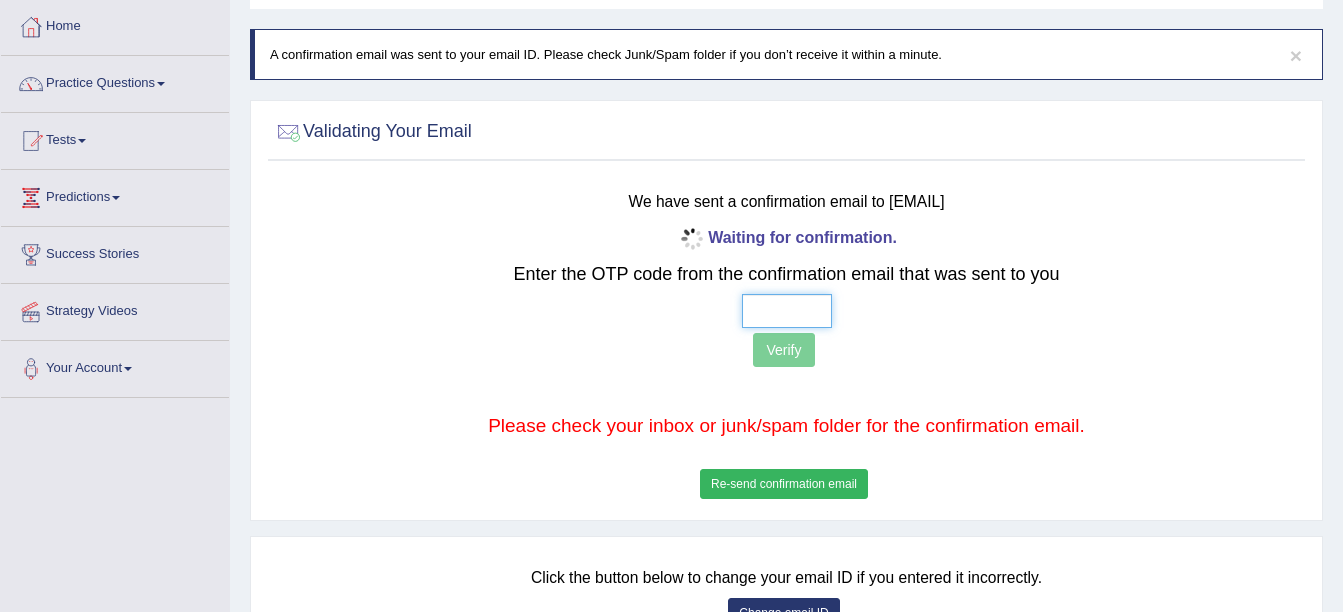click at bounding box center [787, 311] 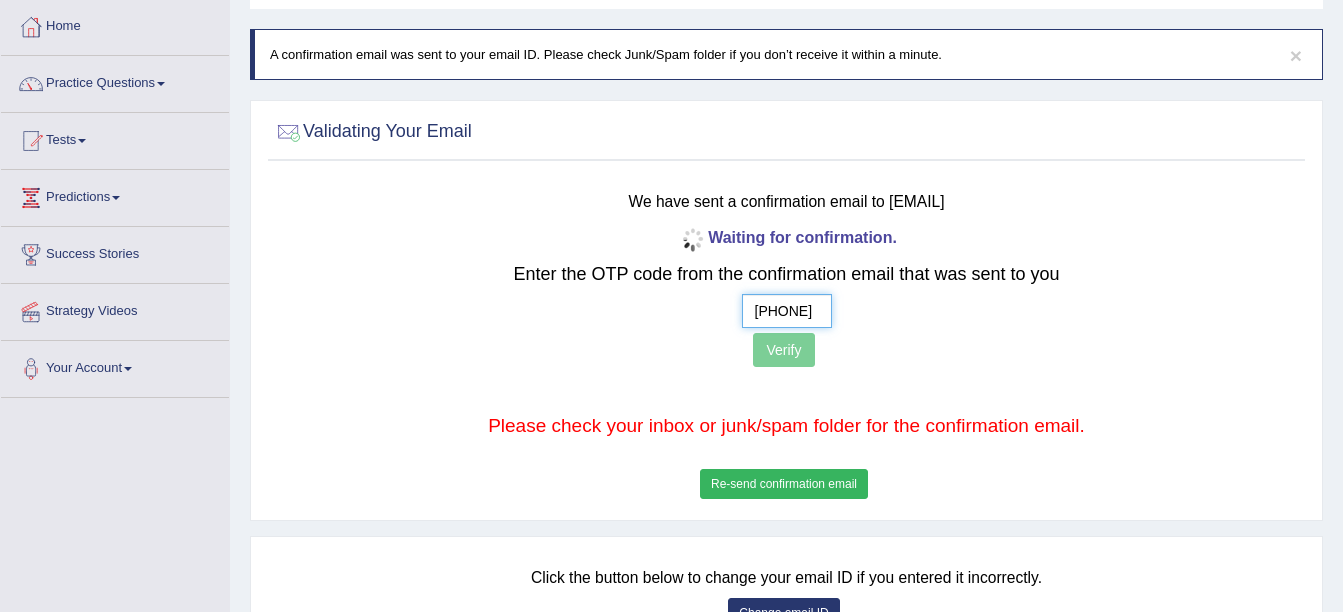 type on "9  4  4  0" 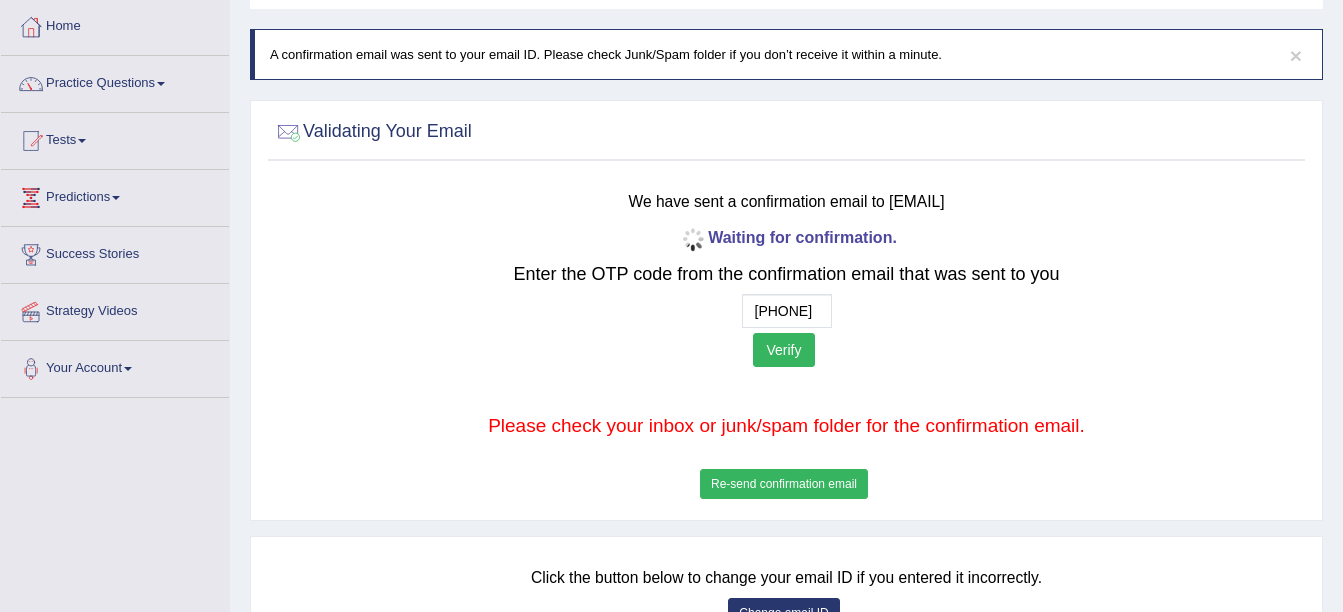 click on "Verify" at bounding box center [783, 350] 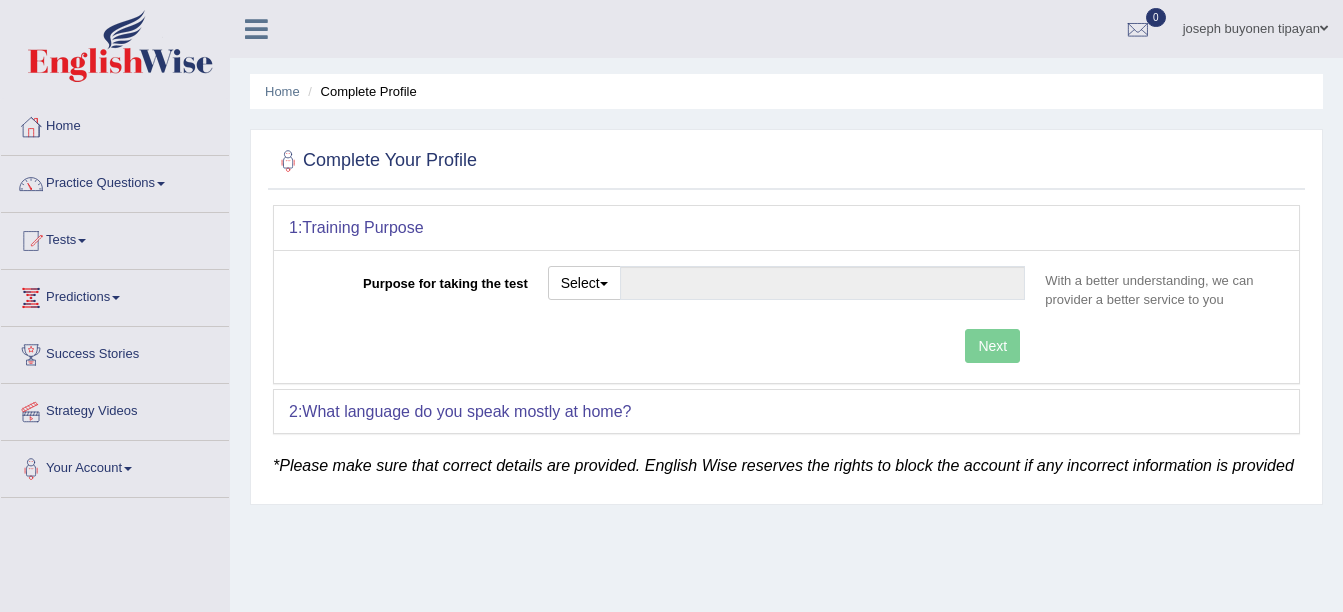 scroll, scrollTop: 0, scrollLeft: 0, axis: both 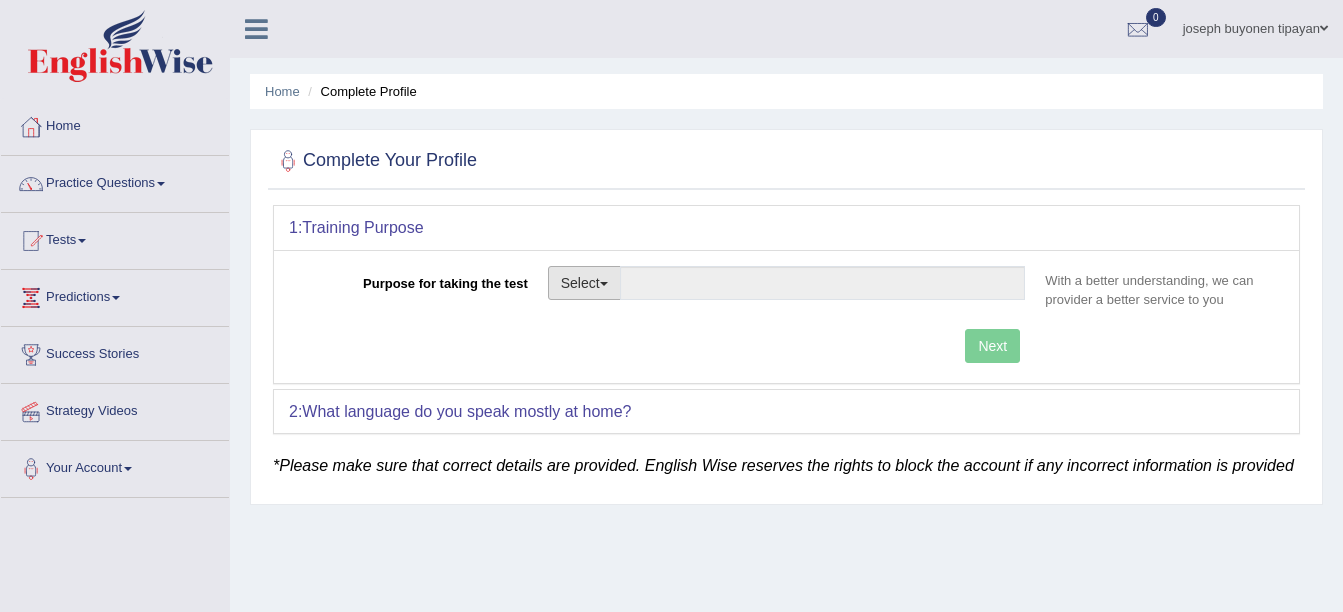 click on "Select" at bounding box center [584, 283] 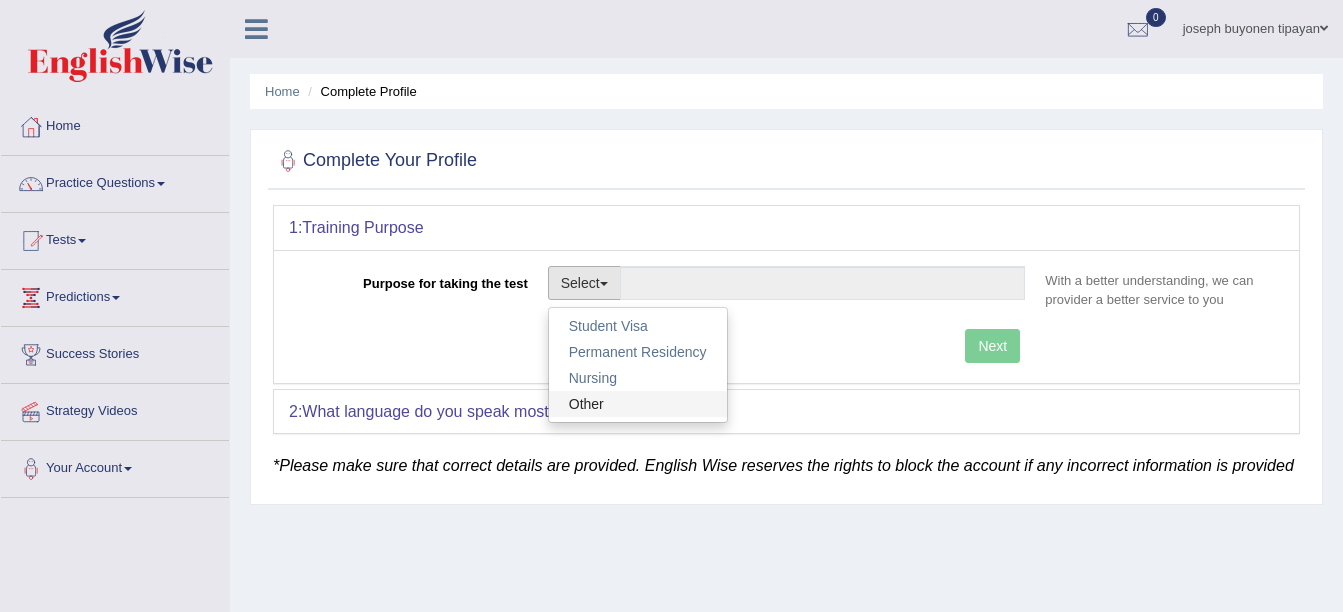 click on "Other" at bounding box center (638, 404) 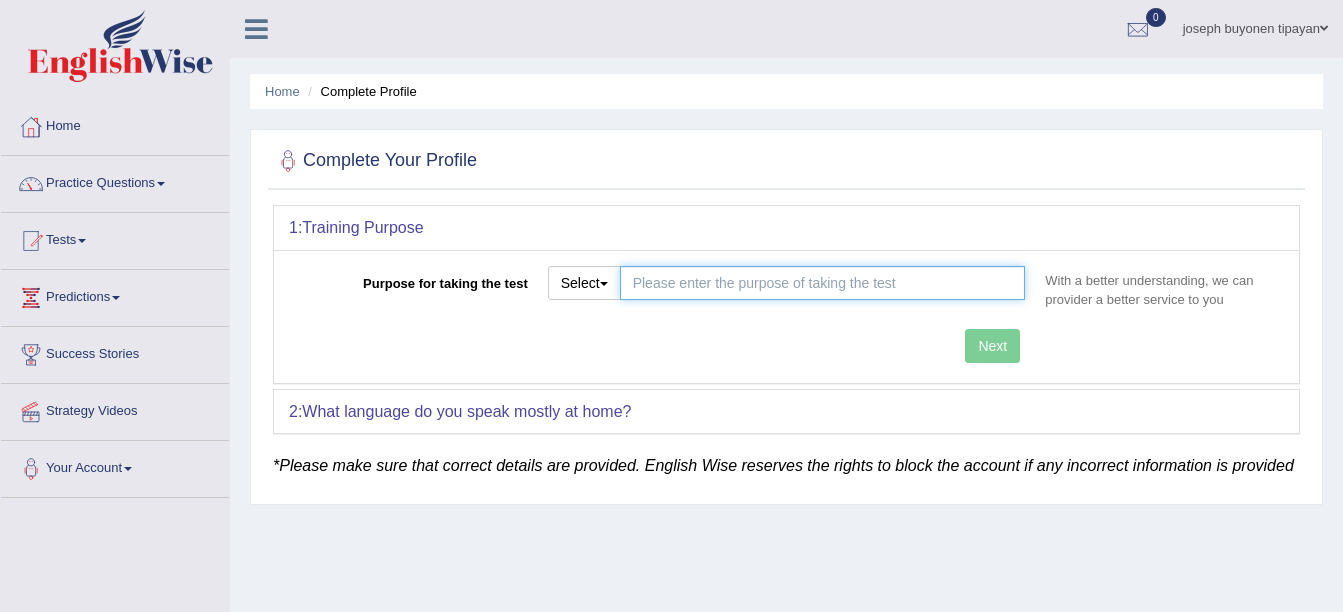 click on "Purpose for taking the test" at bounding box center (823, 283) 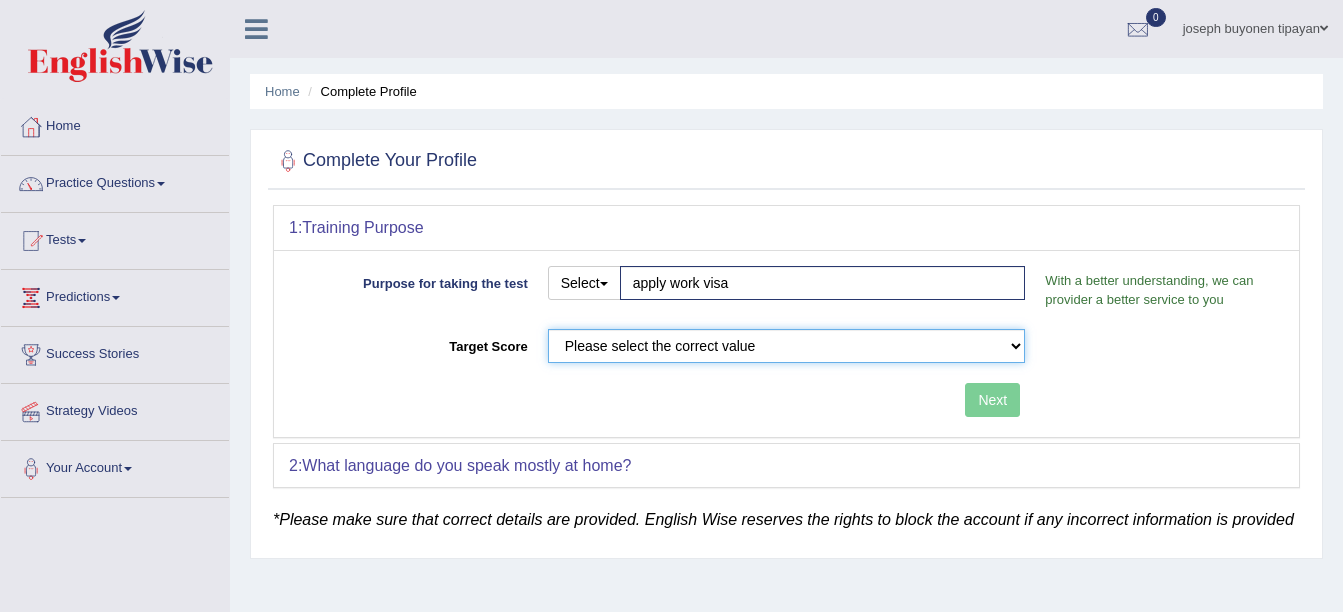 click on "Please select the correct value
50 (6 bands)
58 (6.5 bands)
65 (7 bands)
79 (8 bands)" at bounding box center (787, 346) 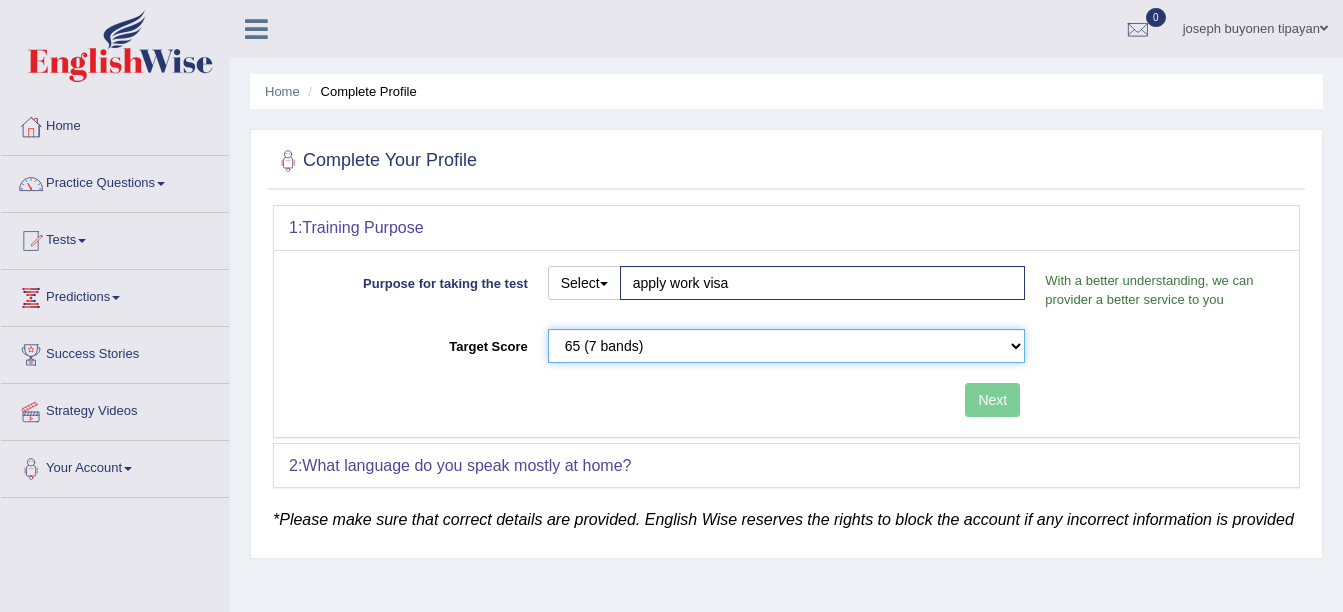click on "Please select the correct value
50 (6 bands)
58 (6.5 bands)
65 (7 bands)
79 (8 bands)" at bounding box center [787, 346] 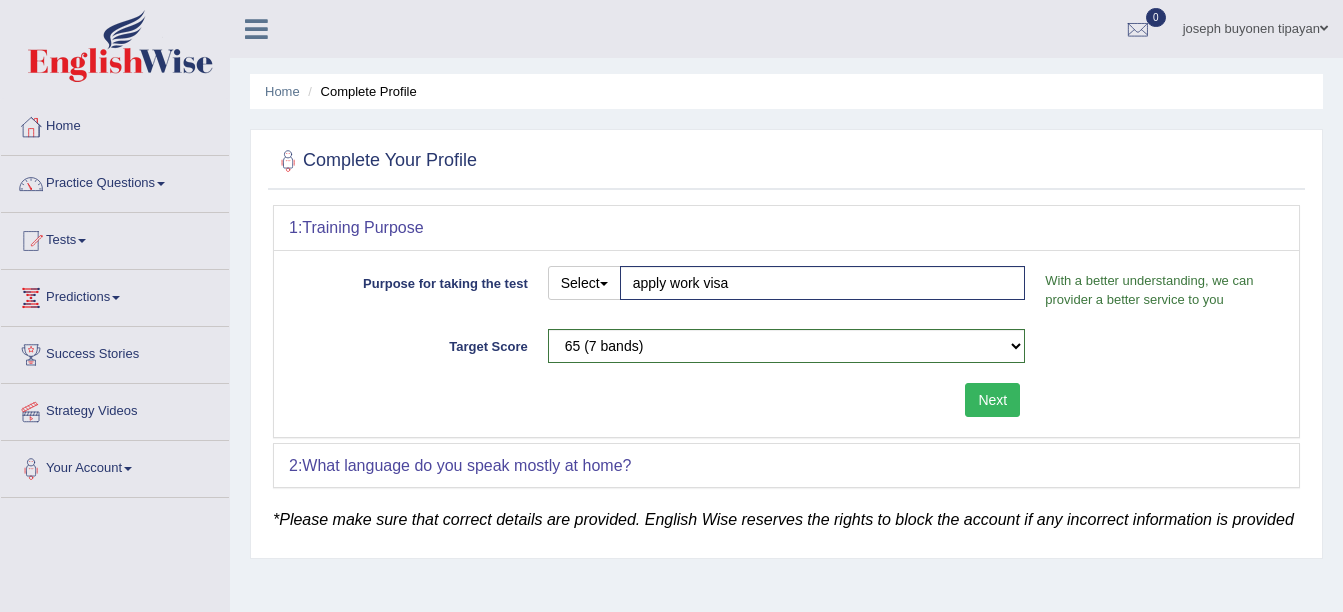click on "Next" at bounding box center [992, 400] 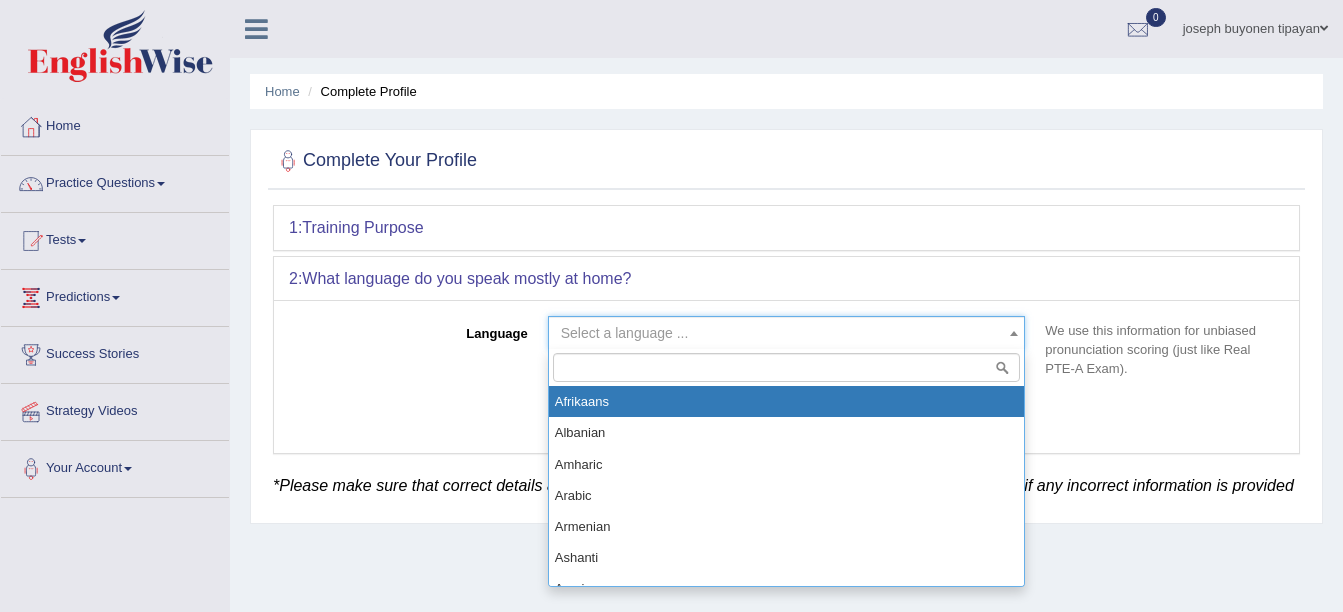 click on "Select a language ..." at bounding box center (781, 333) 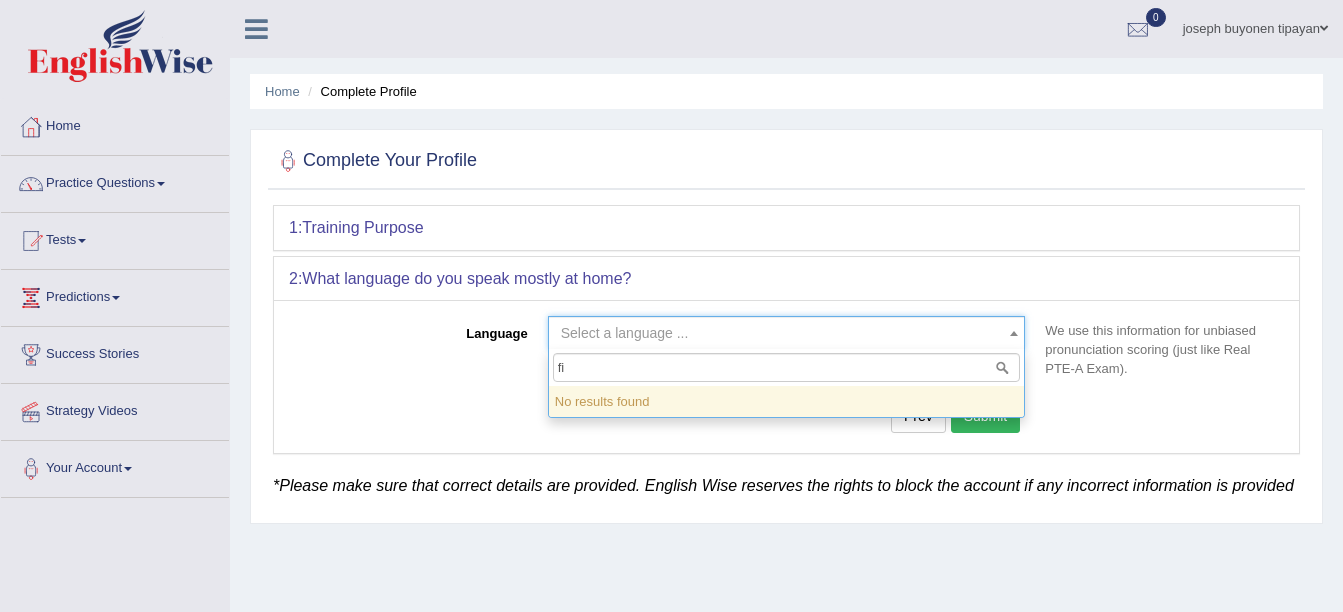 type on "f" 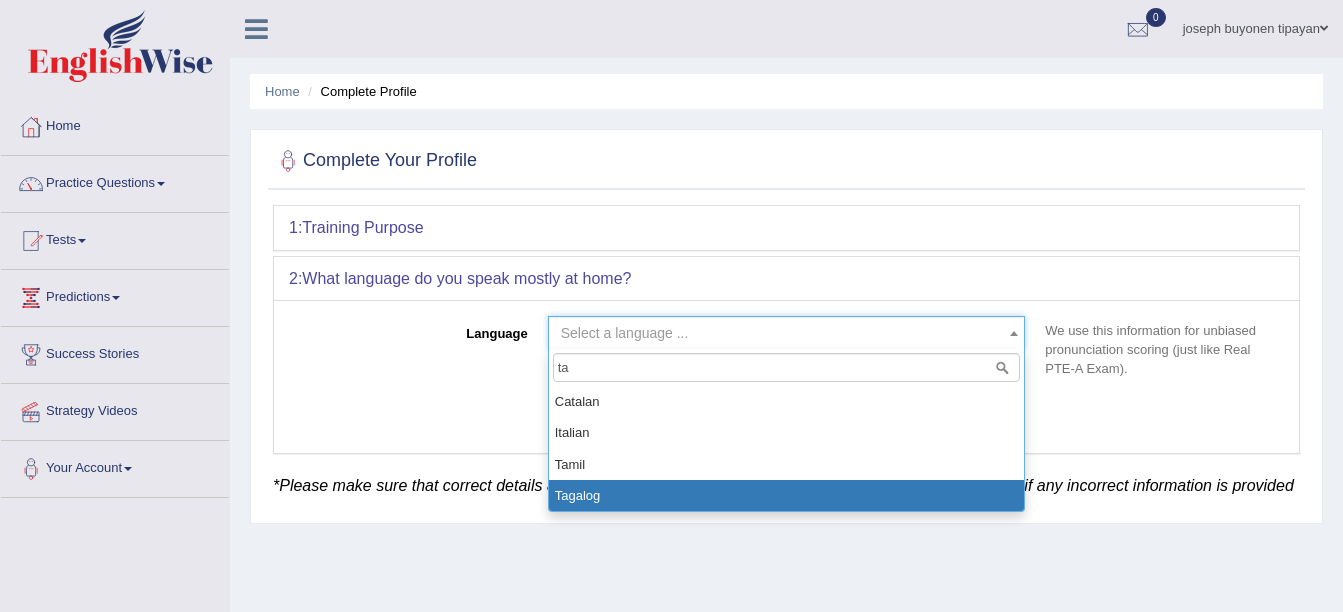 type on "ta" 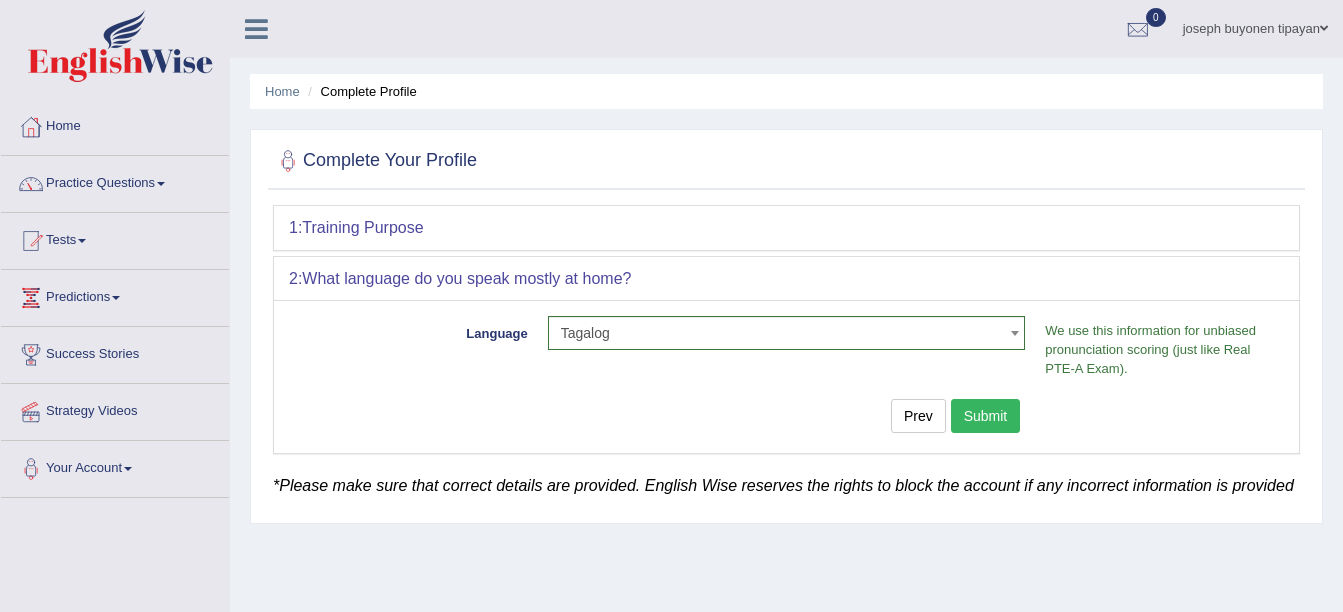 click on "Submit" at bounding box center [986, 416] 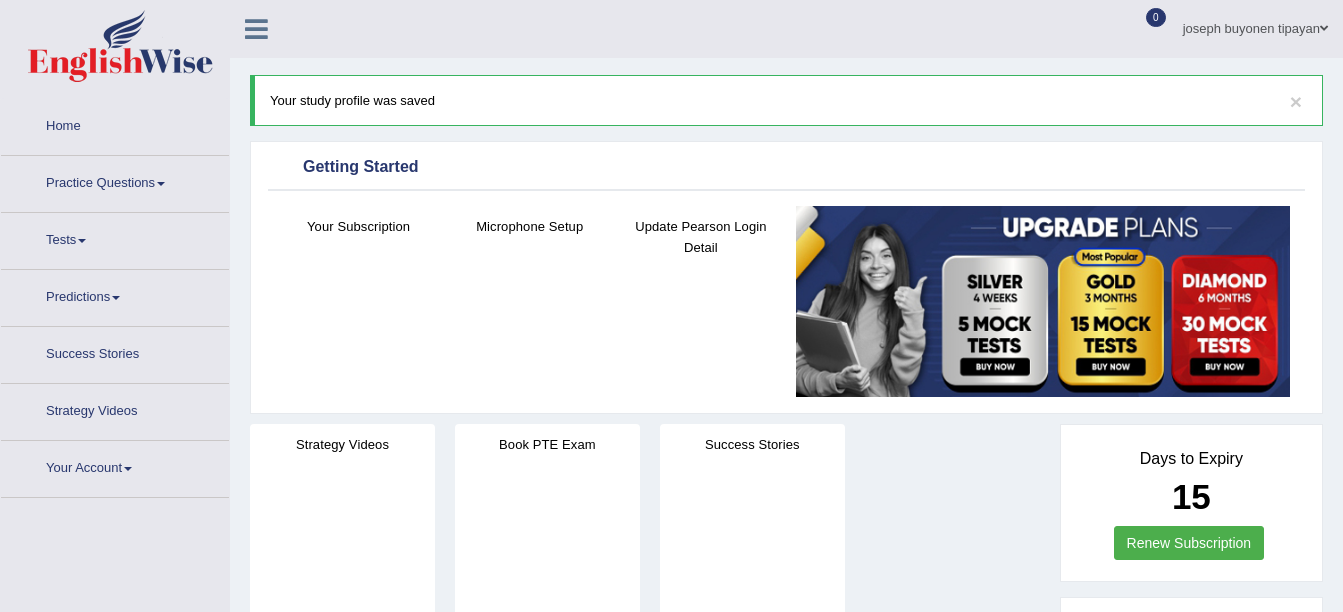 scroll, scrollTop: 0, scrollLeft: 0, axis: both 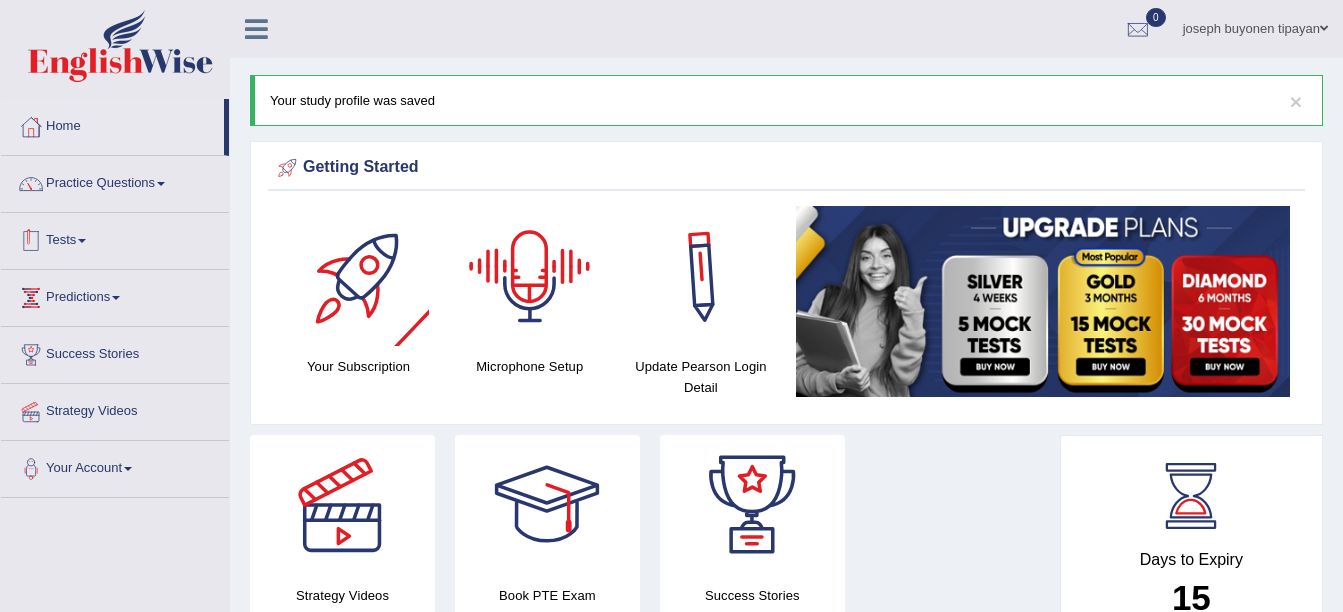 click on "Tests" at bounding box center (115, 238) 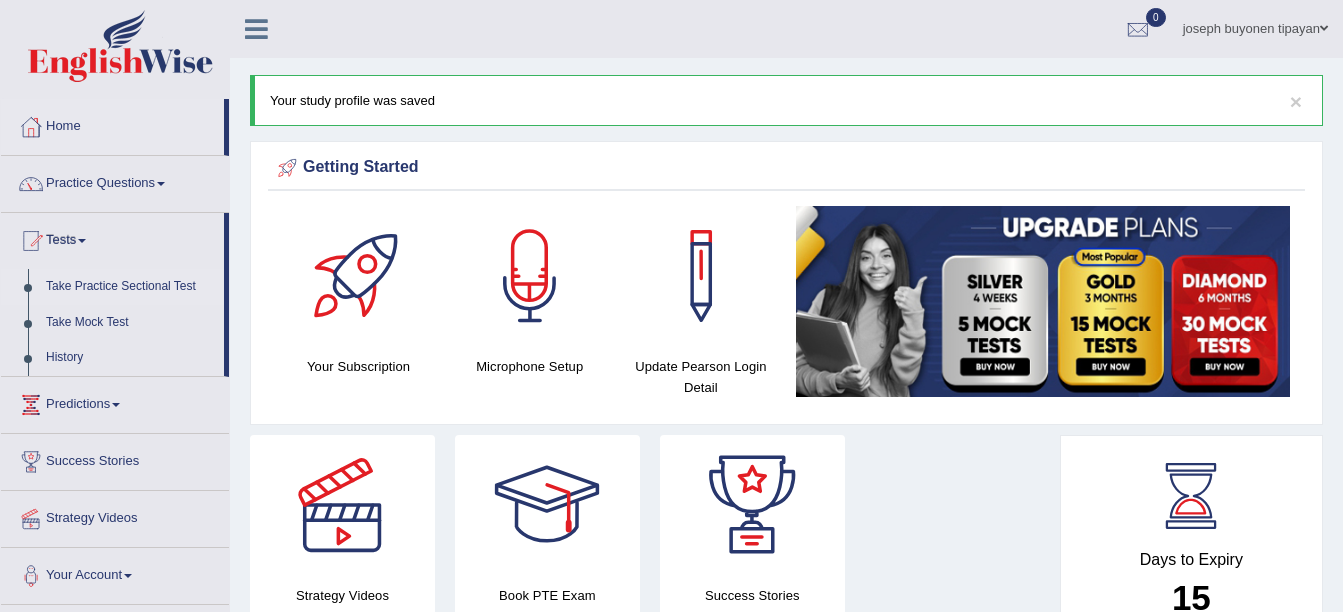 click on "Take Practice Sectional Test" at bounding box center (130, 287) 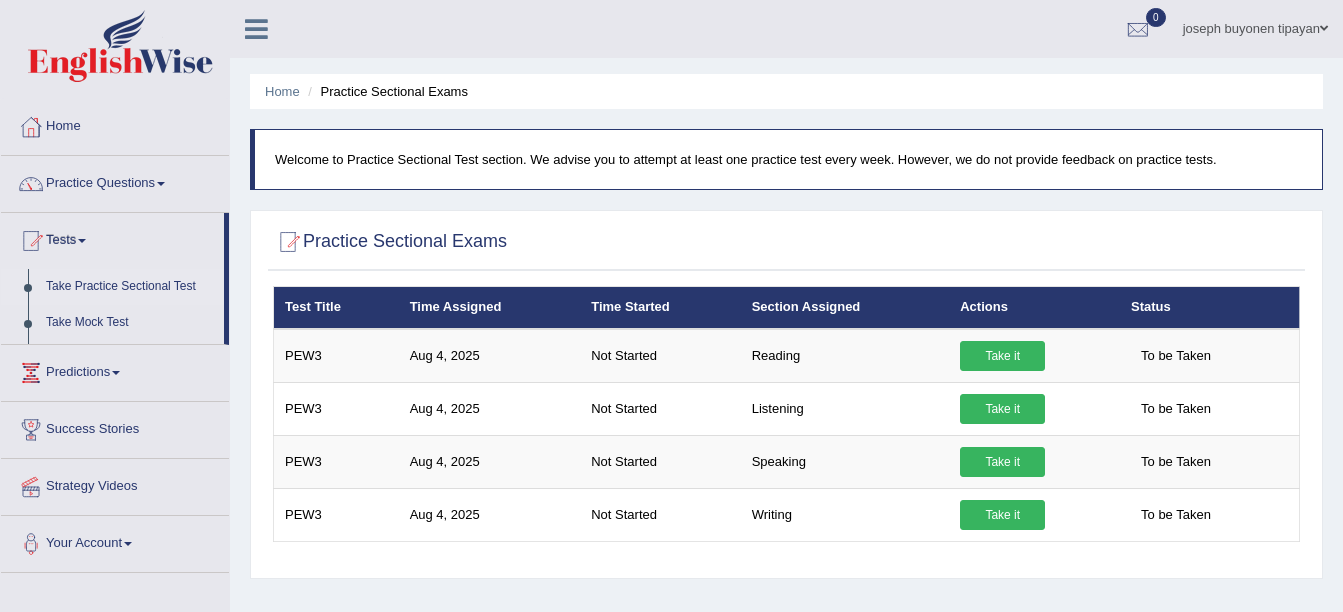 scroll, scrollTop: 0, scrollLeft: 0, axis: both 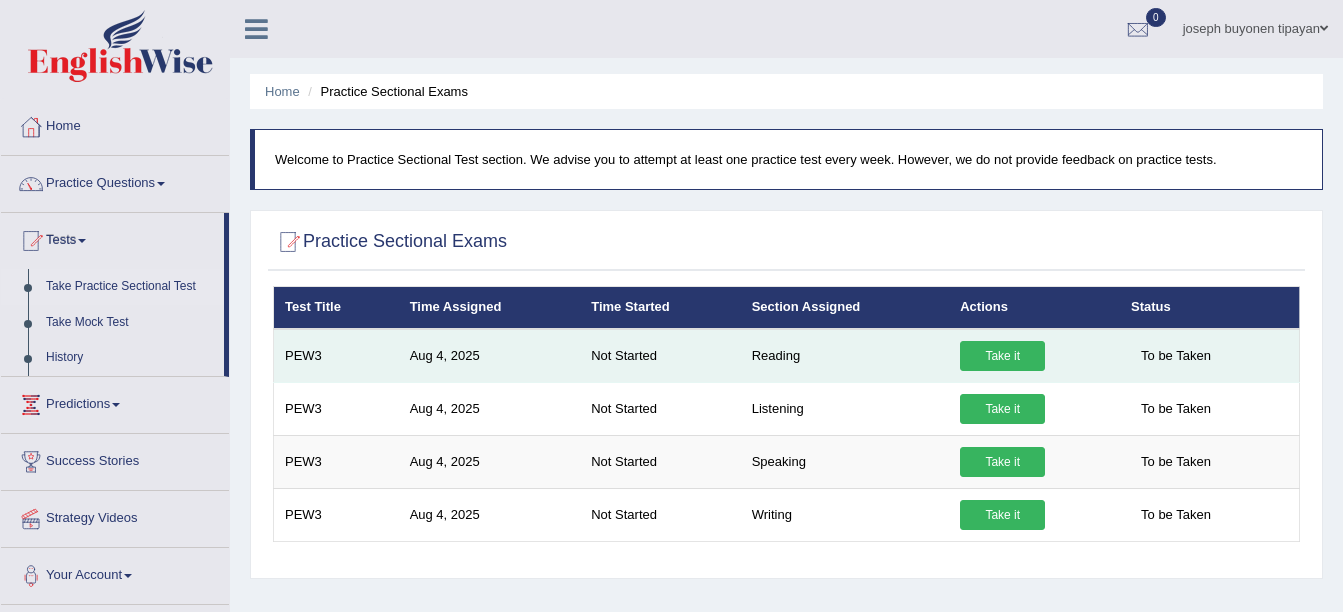 click on "Take it" at bounding box center (1002, 356) 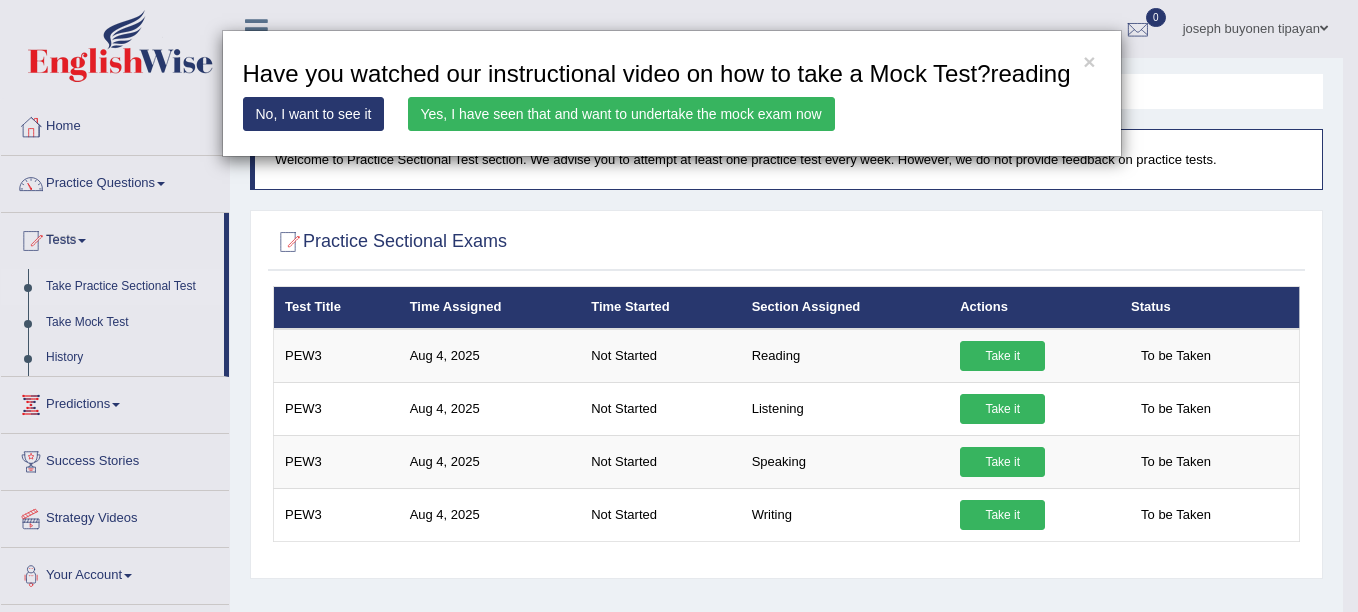 click on "Yes, I have seen that and want to undertake the mock exam now" at bounding box center (621, 114) 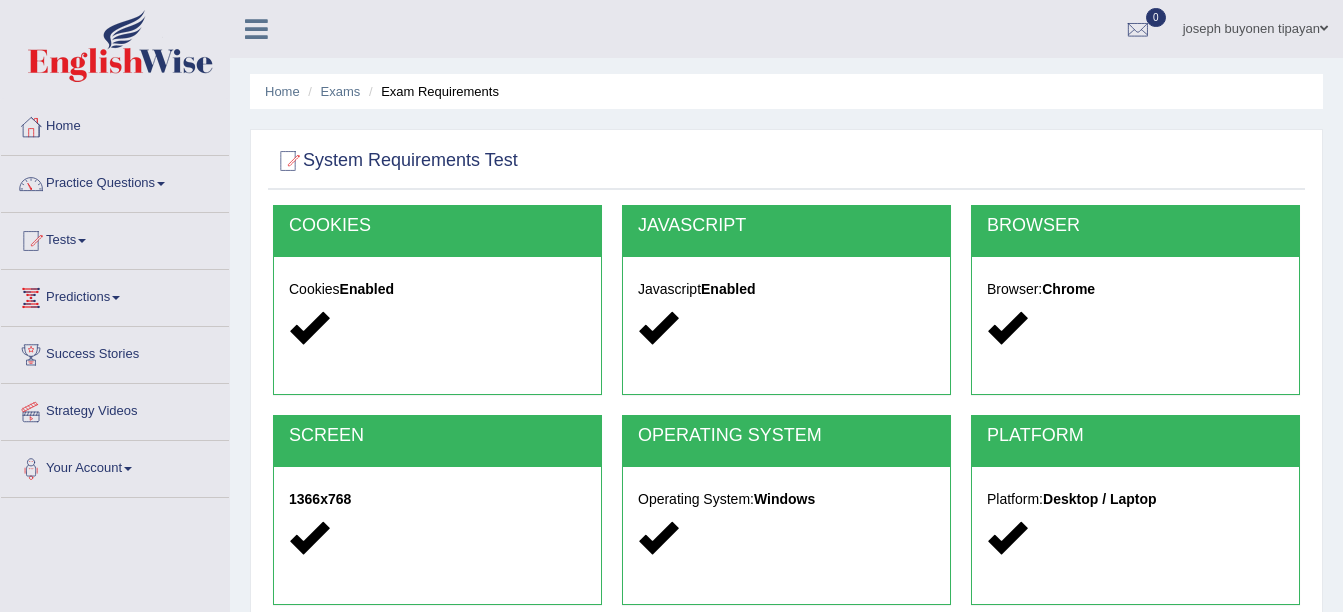 scroll, scrollTop: 0, scrollLeft: 0, axis: both 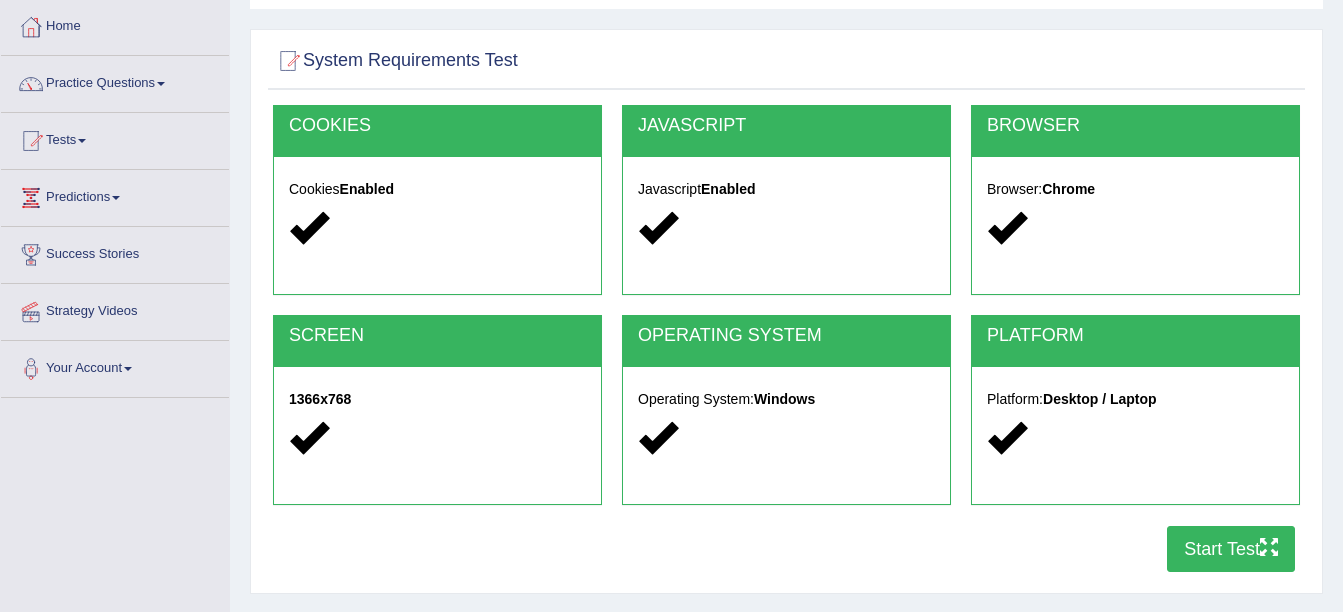 click on "COOKIES
Cookies  Enabled
JAVASCRIPT
Javascript  Enabled
BROWSER
Browser:  Chrome
SCREEN
1366x768
OPERATING SYSTEM
Operating System:  Windows
PLATFORM
Platform:  Desktop / Laptop
Start Test" at bounding box center (786, 344) 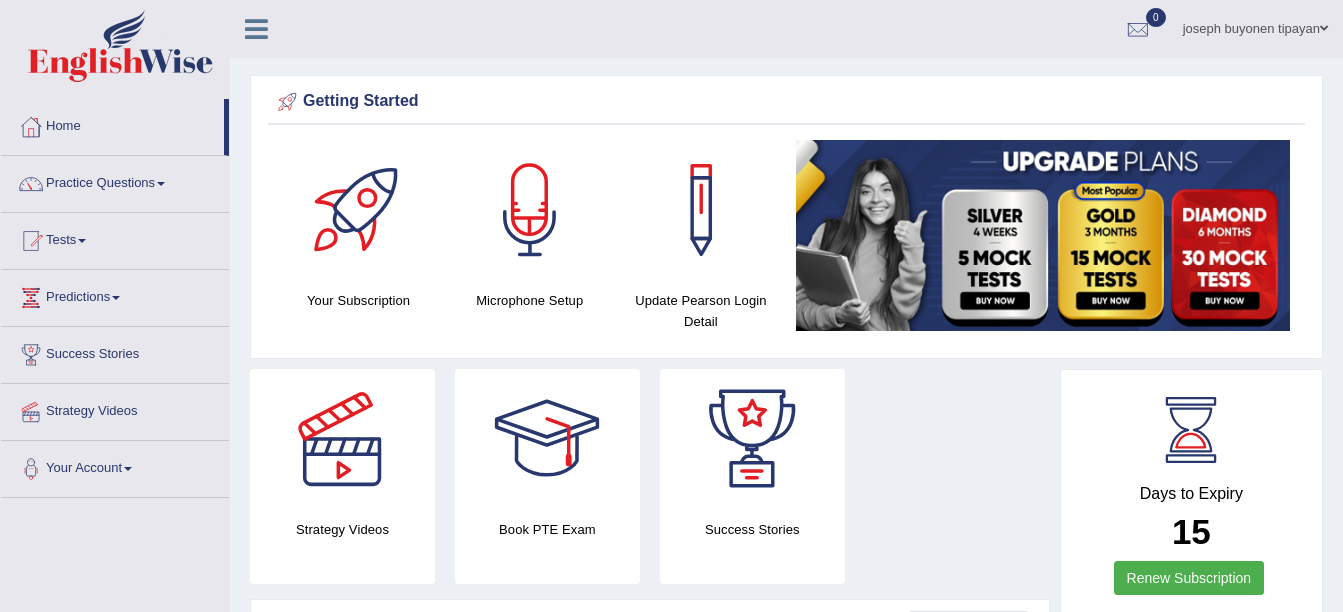 scroll, scrollTop: 200, scrollLeft: 0, axis: vertical 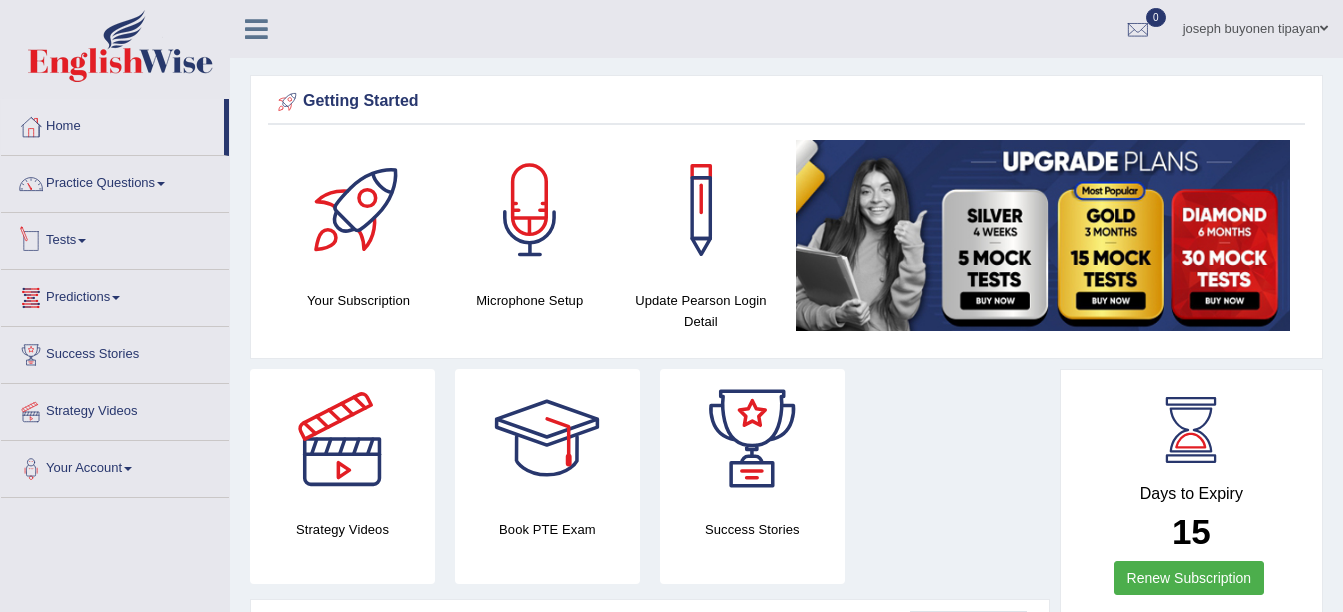 click on "Tests" at bounding box center (115, 238) 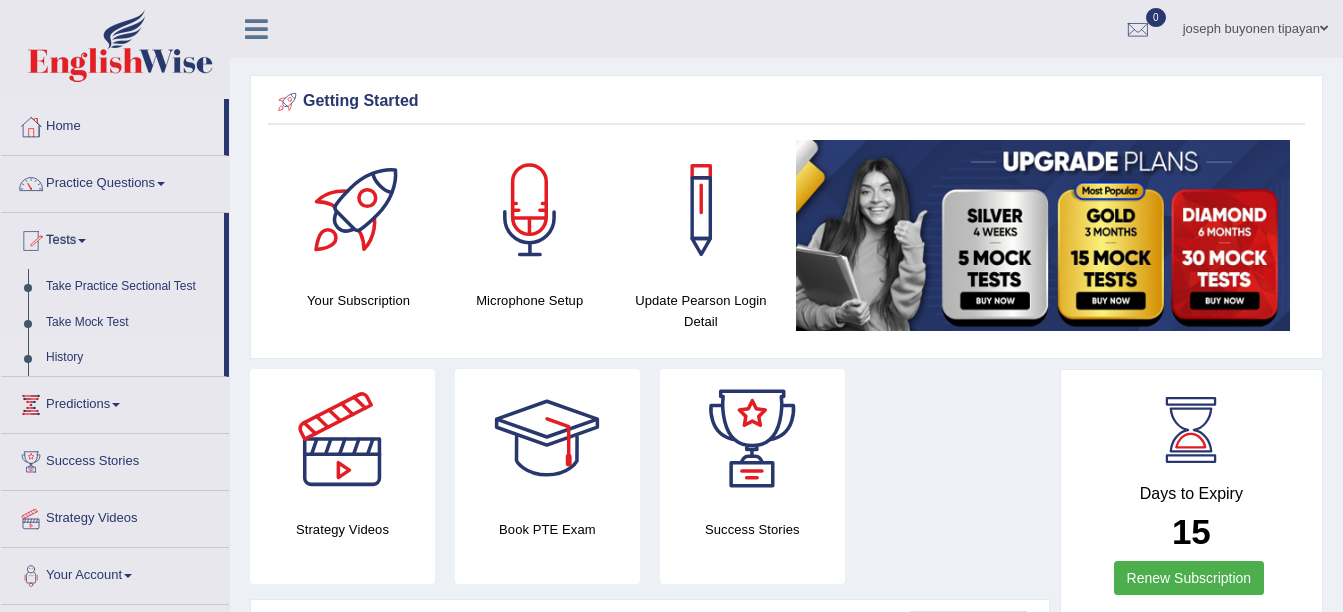 click on "History" at bounding box center [130, 358] 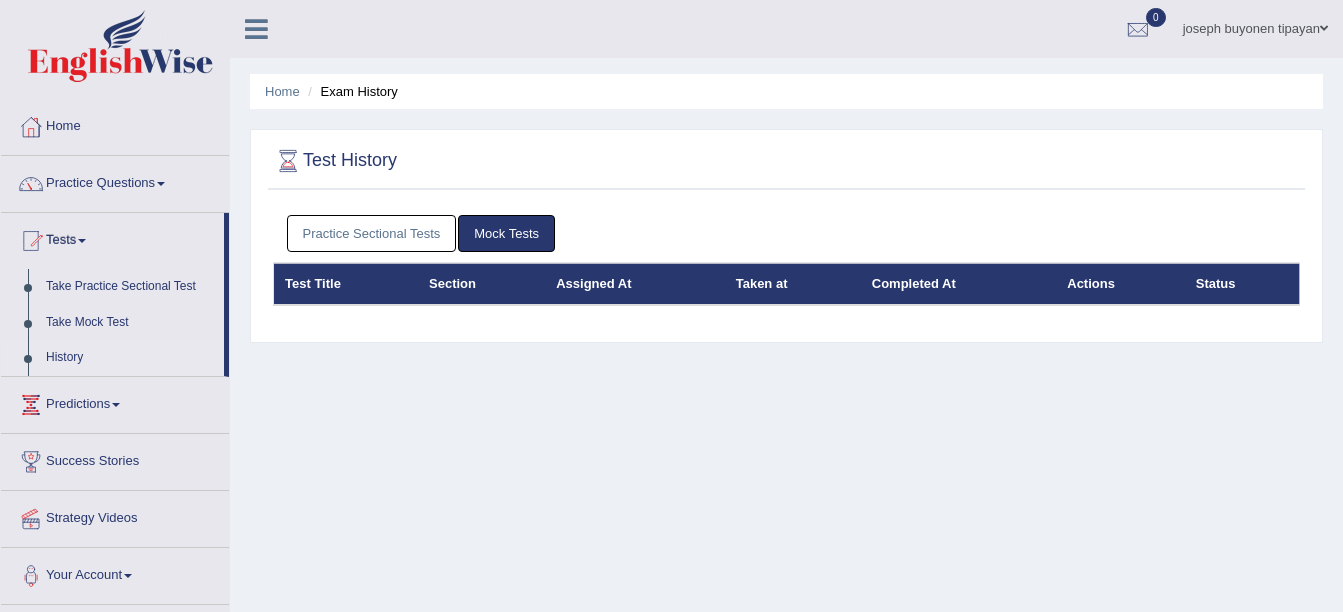 scroll, scrollTop: 0, scrollLeft: 0, axis: both 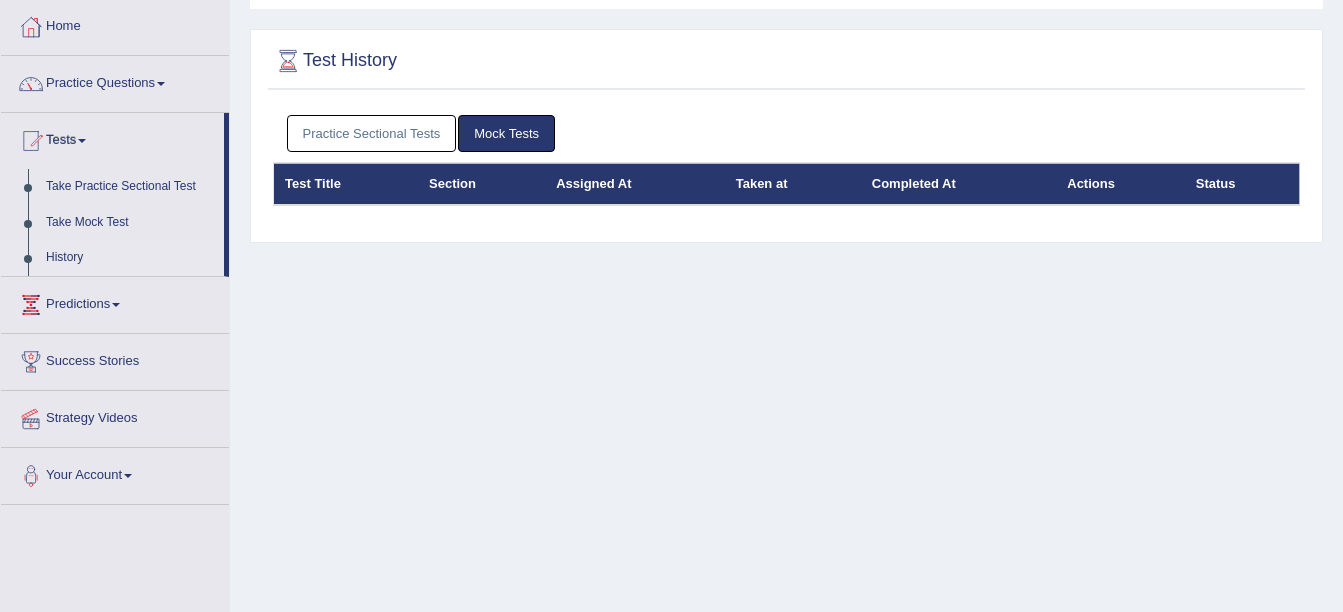 click on "Practice Sectional Tests" at bounding box center (372, 133) 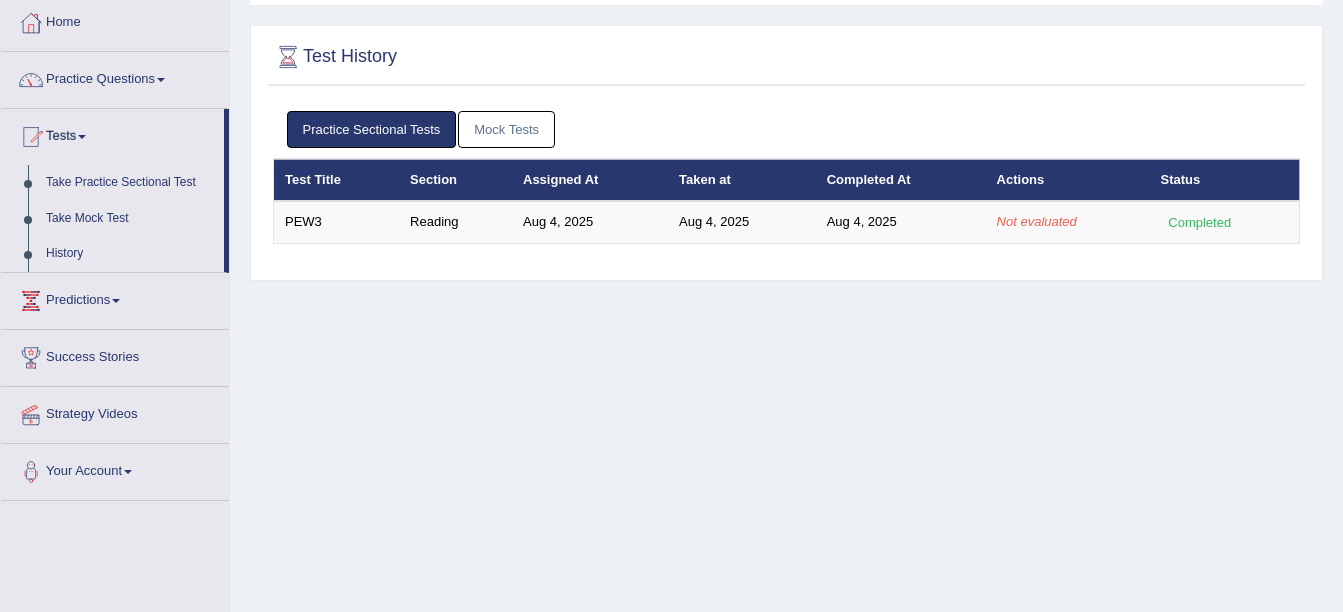 scroll, scrollTop: 100, scrollLeft: 0, axis: vertical 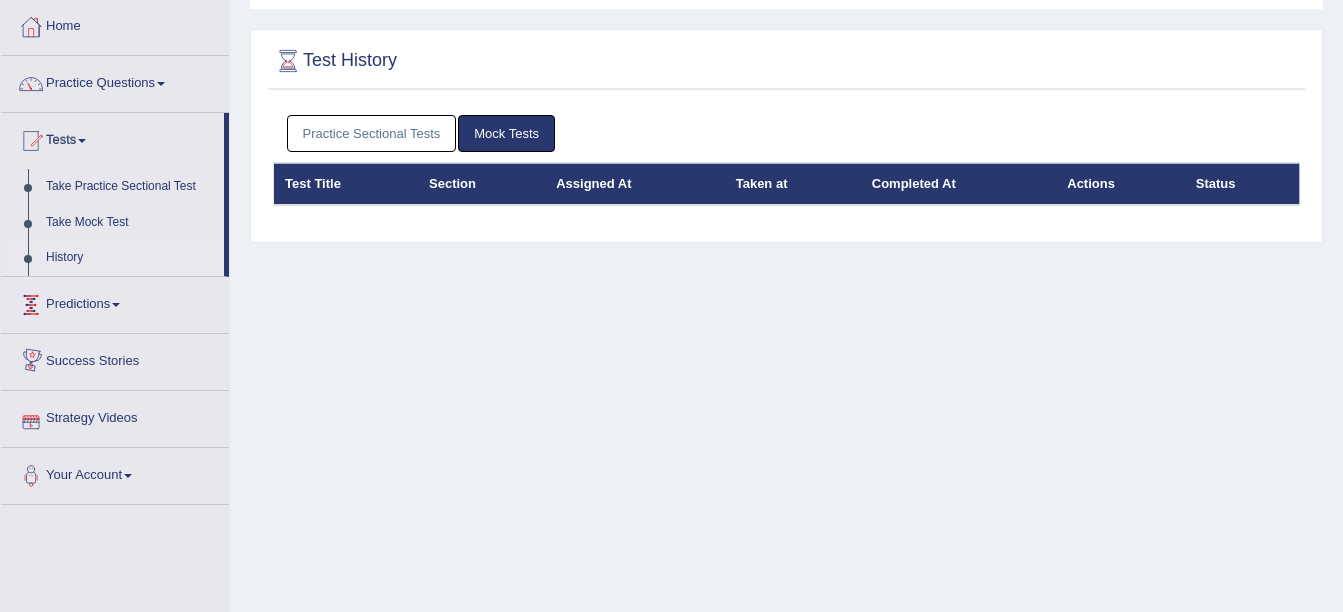click on "Practice Sectional Tests" at bounding box center (372, 133) 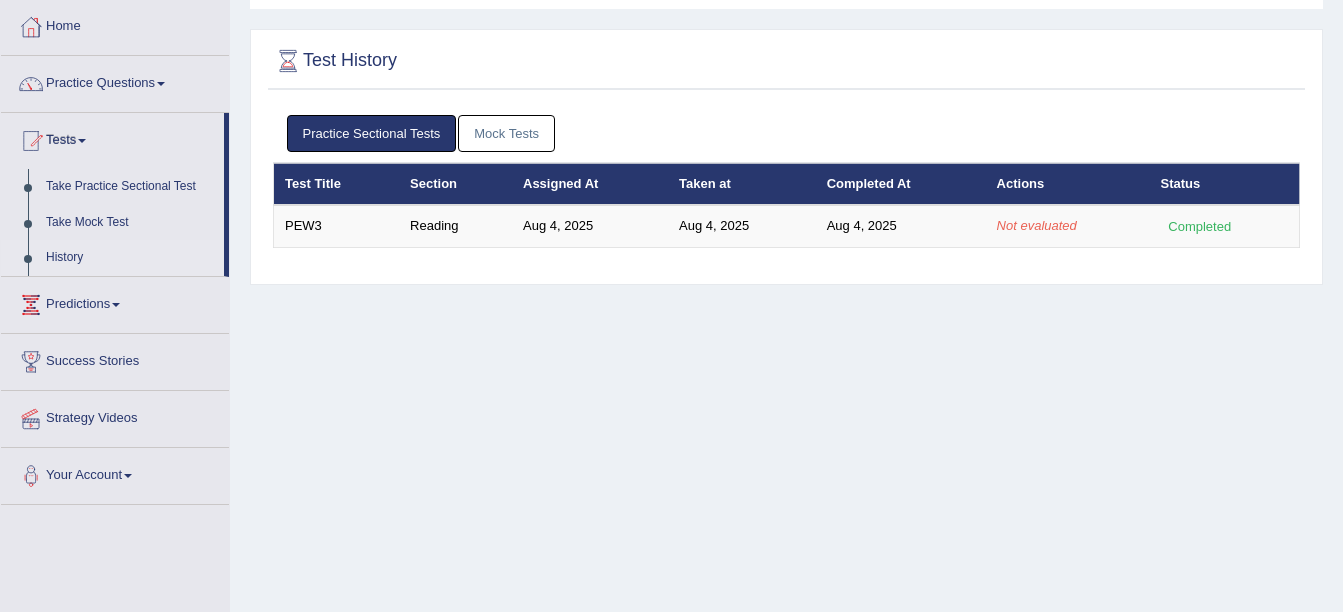 click on "Mock Tests" at bounding box center (506, 133) 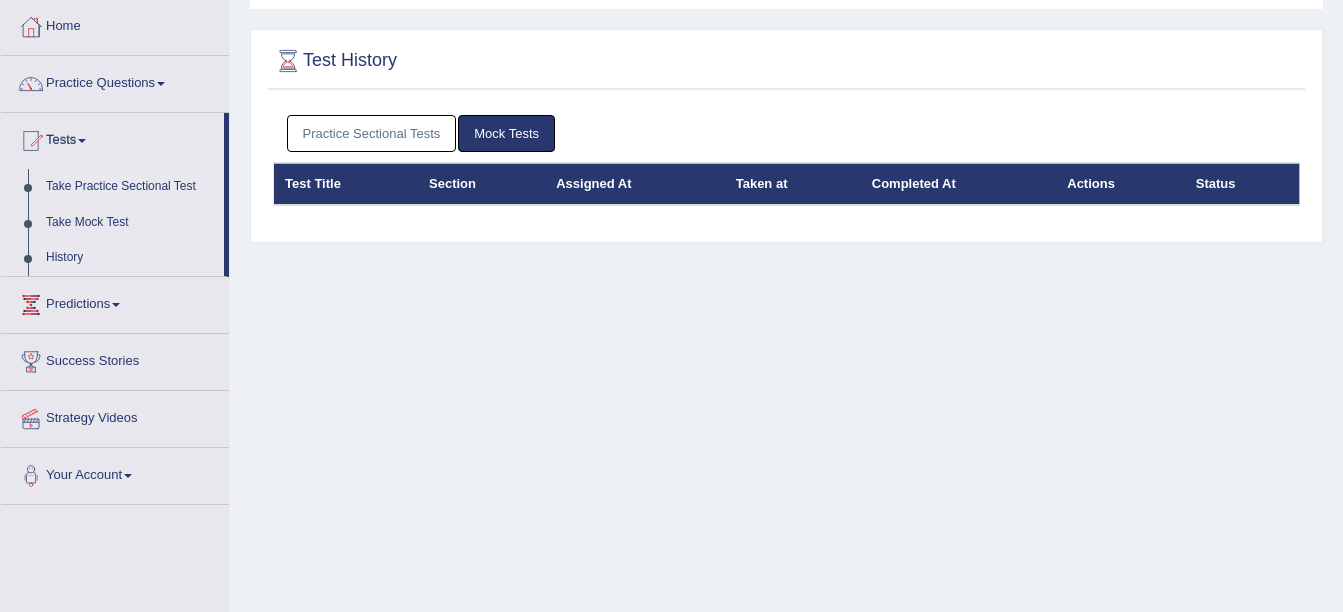 click on "Take Practice Sectional Test" at bounding box center (130, 187) 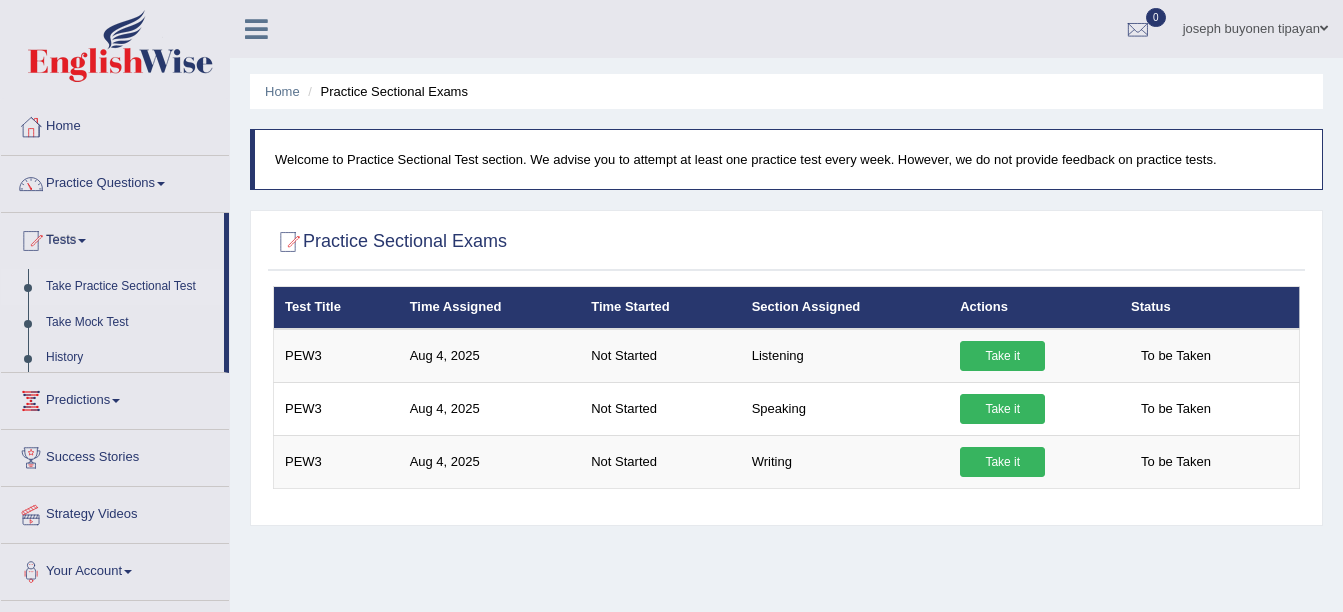 scroll, scrollTop: 0, scrollLeft: 0, axis: both 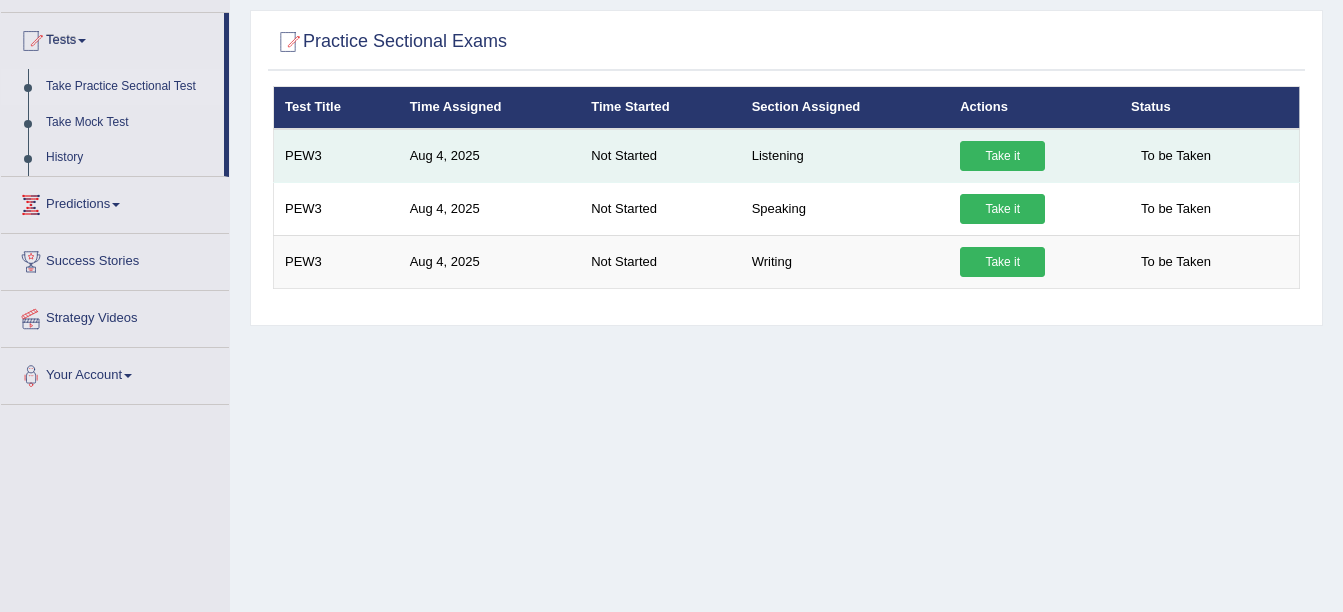 click on "Take it" at bounding box center [1002, 156] 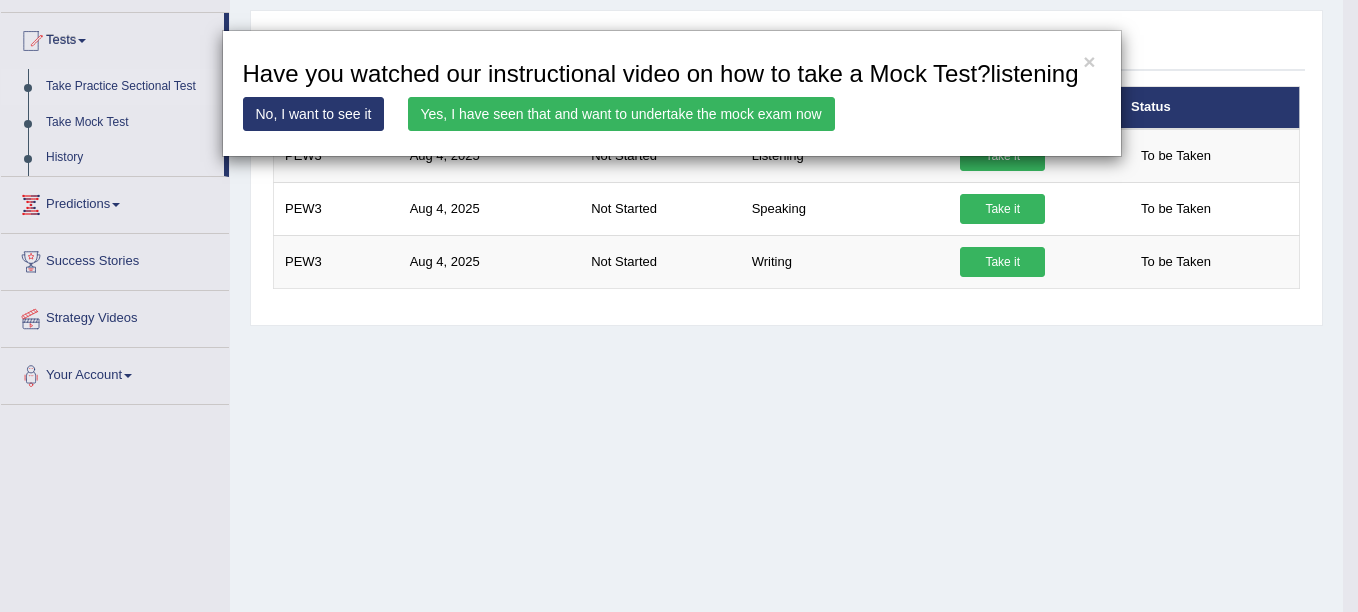 click on "Yes, I have seen that and want to undertake the mock exam now" at bounding box center (621, 114) 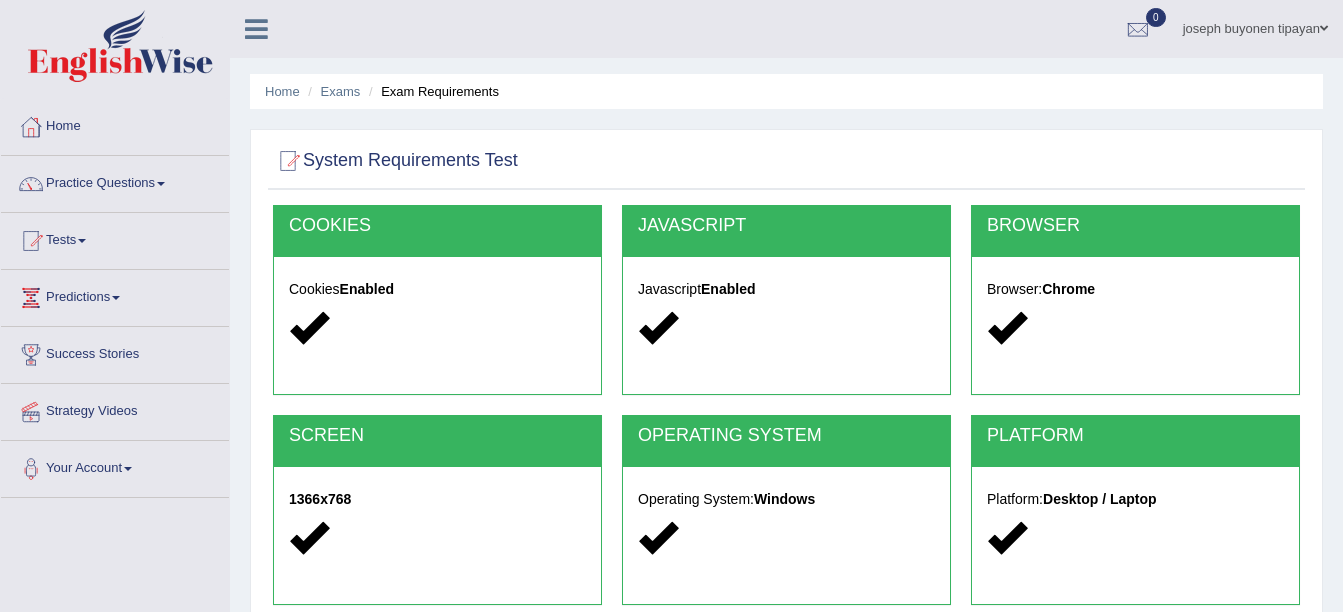 scroll, scrollTop: 0, scrollLeft: 0, axis: both 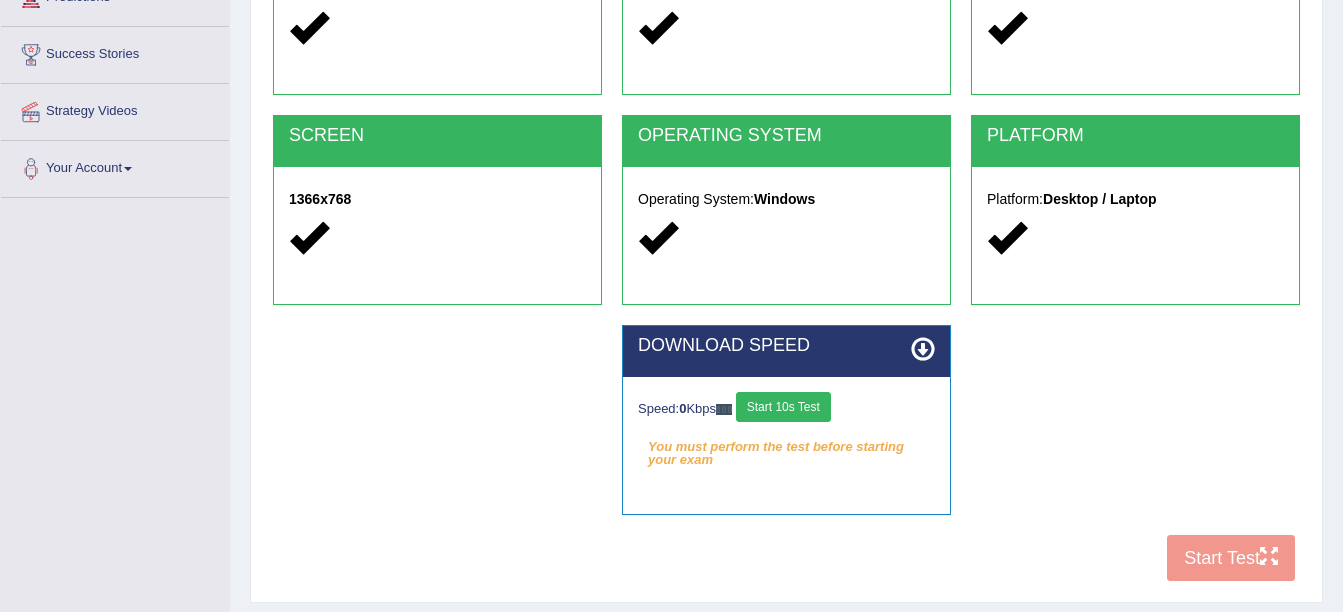 click on "Start 10s Test" at bounding box center [783, 407] 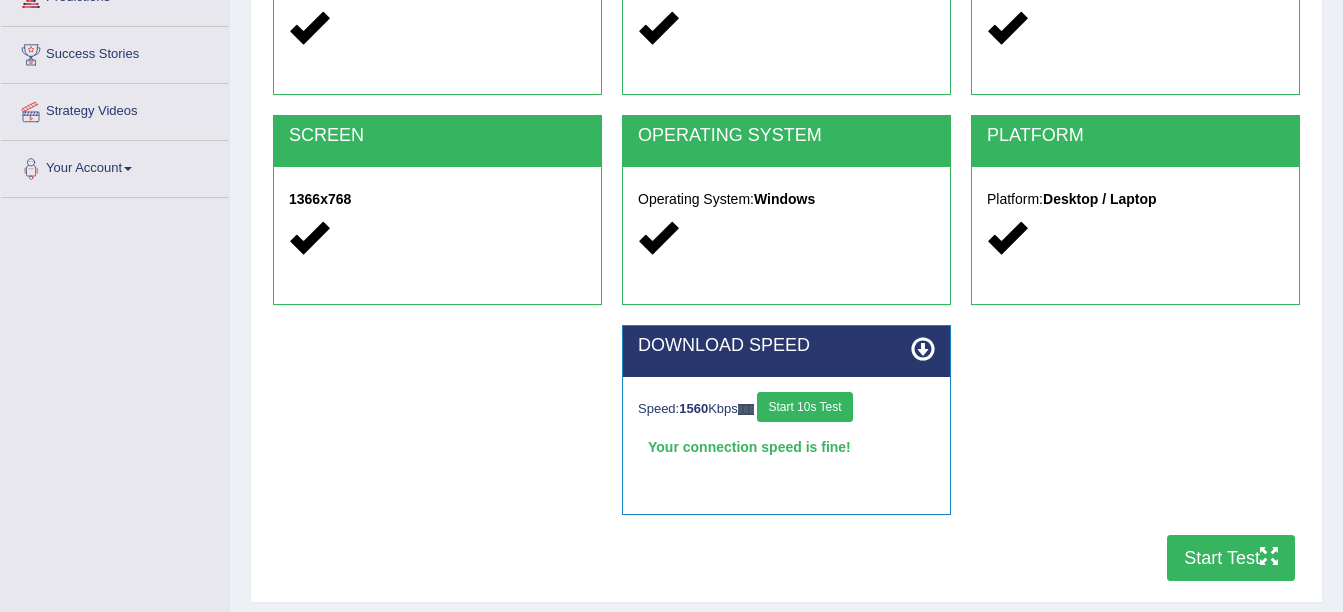 click on "Start Test" at bounding box center (1231, 558) 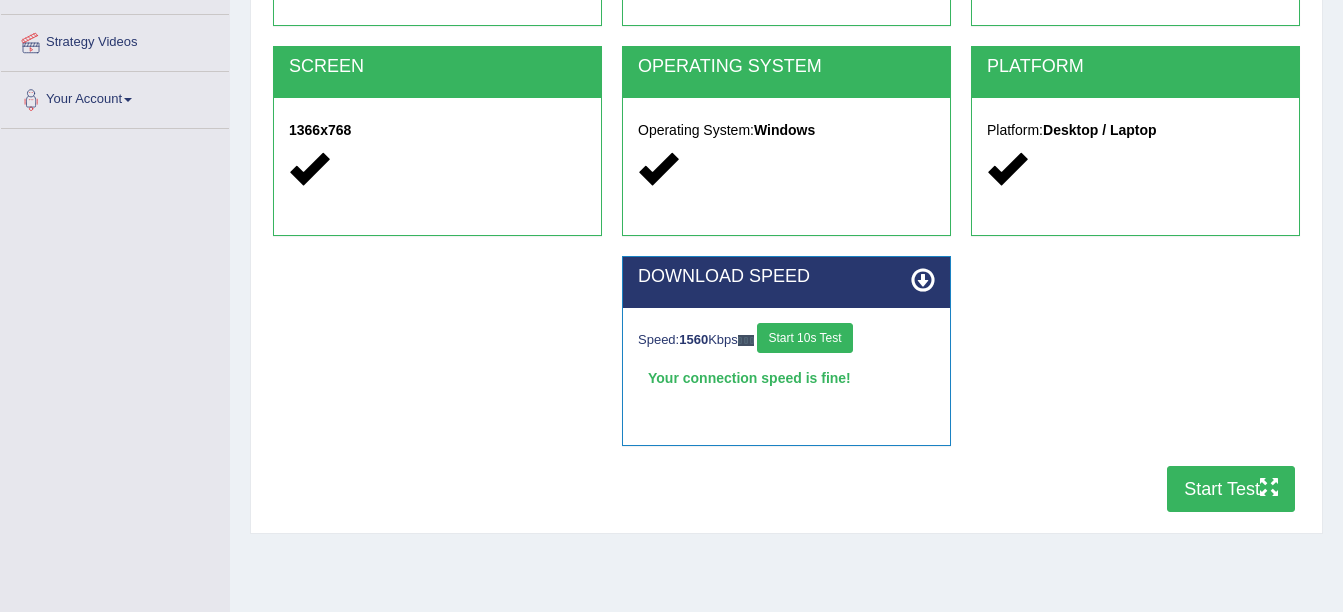 scroll, scrollTop: 438, scrollLeft: 0, axis: vertical 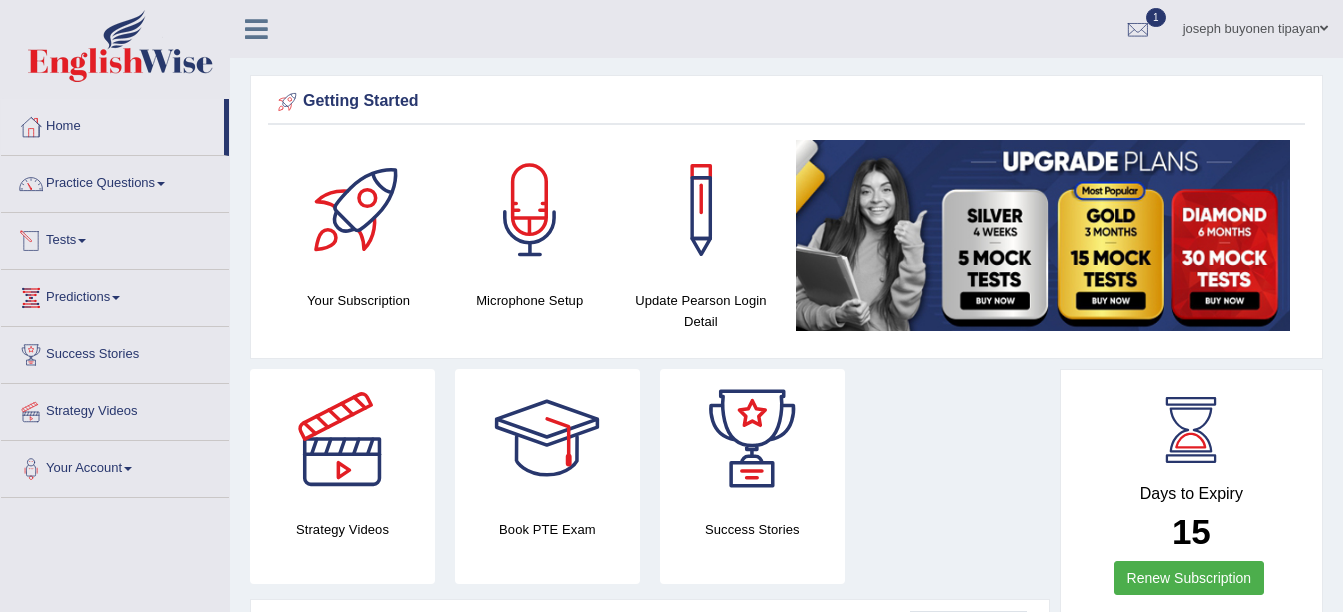 click on "Tests" at bounding box center (115, 238) 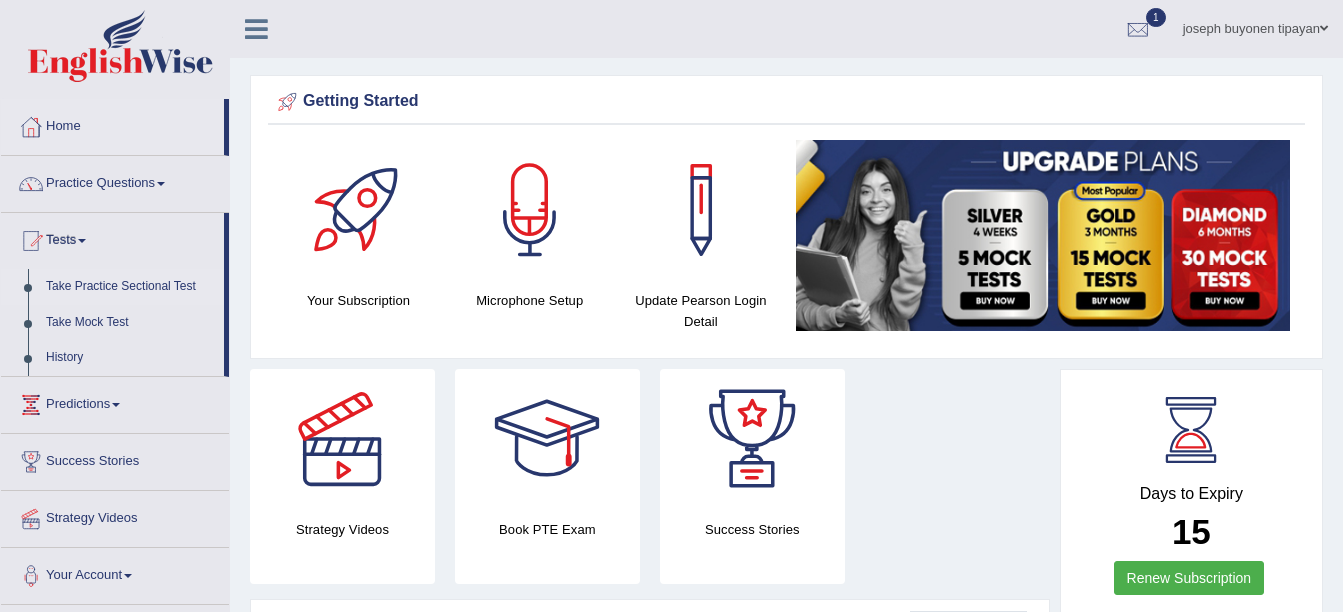 click on "Take Practice Sectional Test" at bounding box center (130, 287) 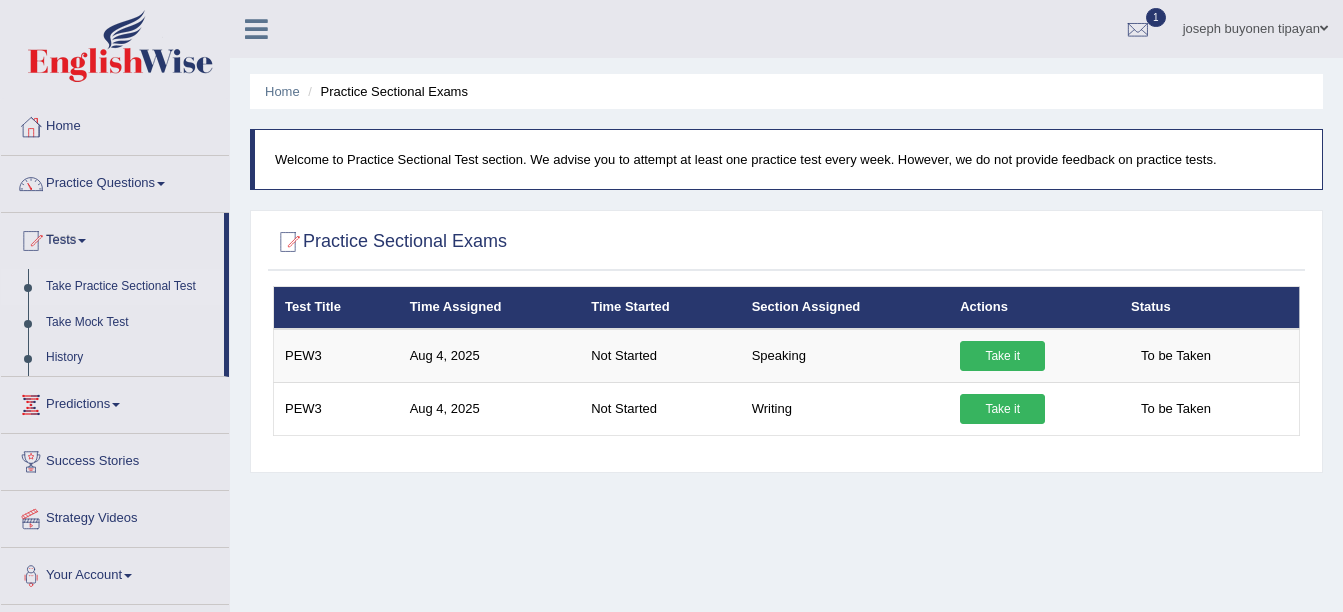 scroll, scrollTop: 0, scrollLeft: 0, axis: both 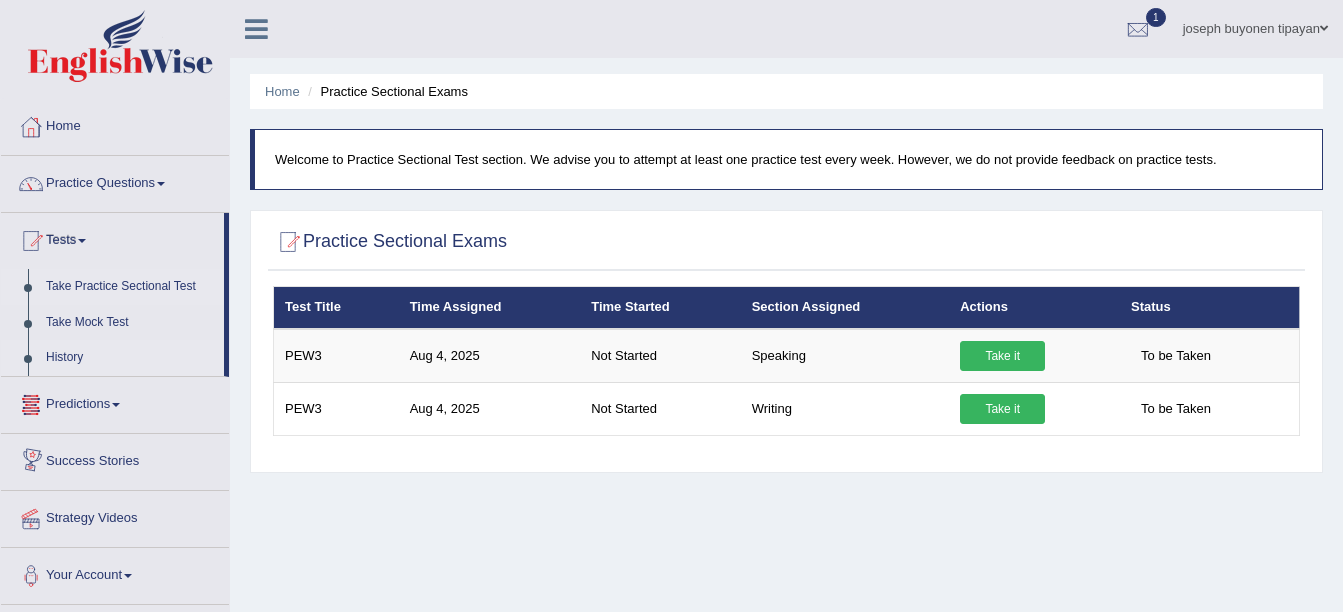 click on "History" at bounding box center [130, 358] 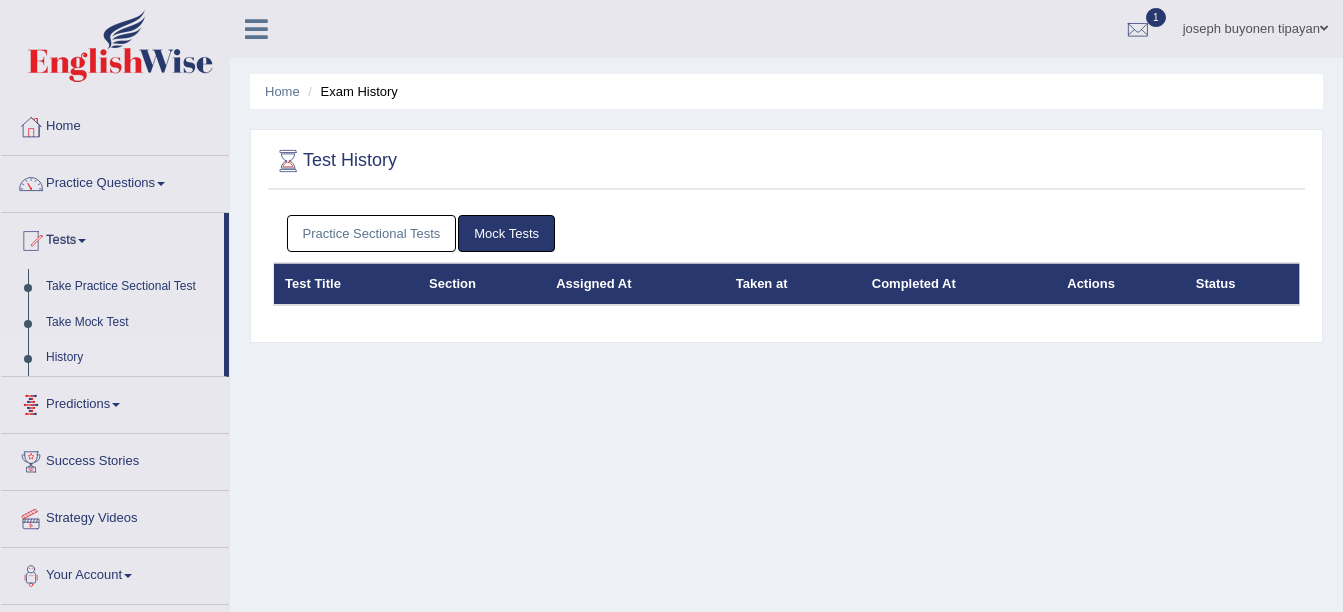 scroll, scrollTop: 0, scrollLeft: 0, axis: both 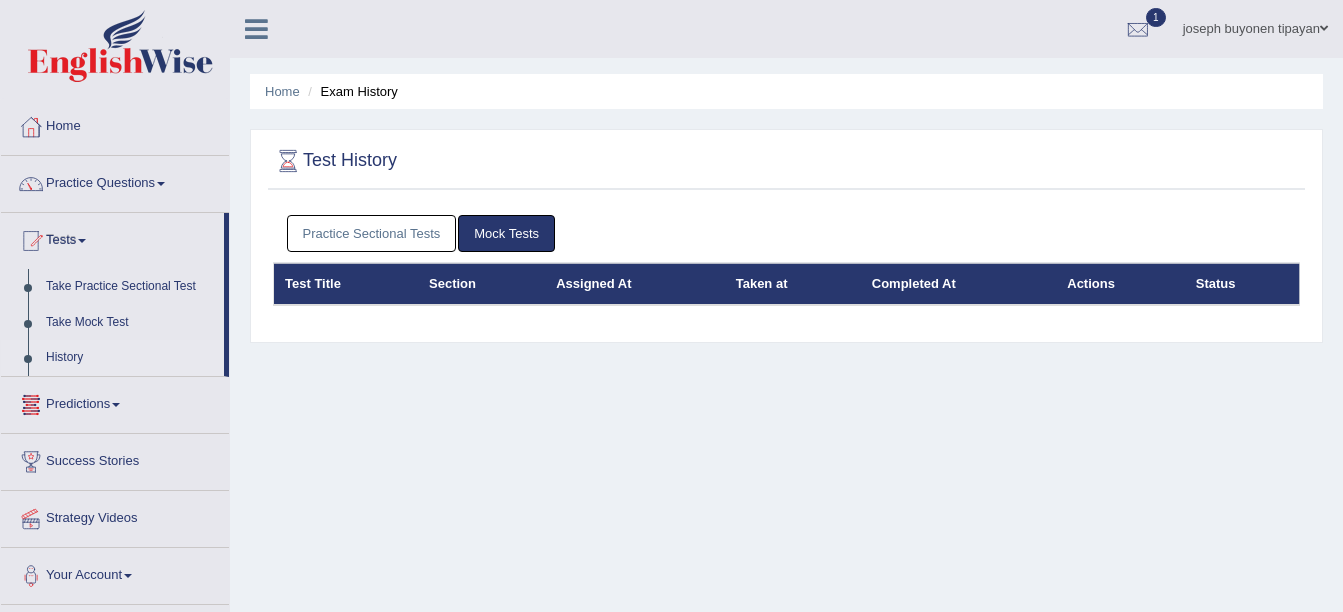 click on "Practice Sectional Tests" at bounding box center (372, 233) 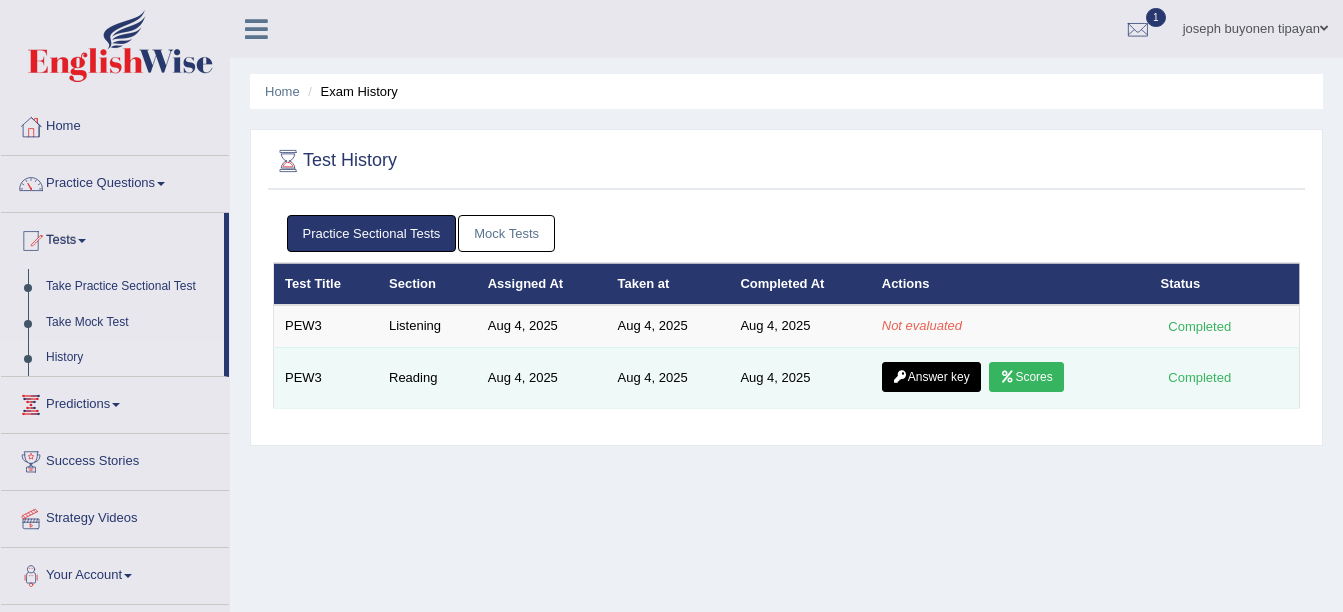 click on "Scores" at bounding box center [1026, 377] 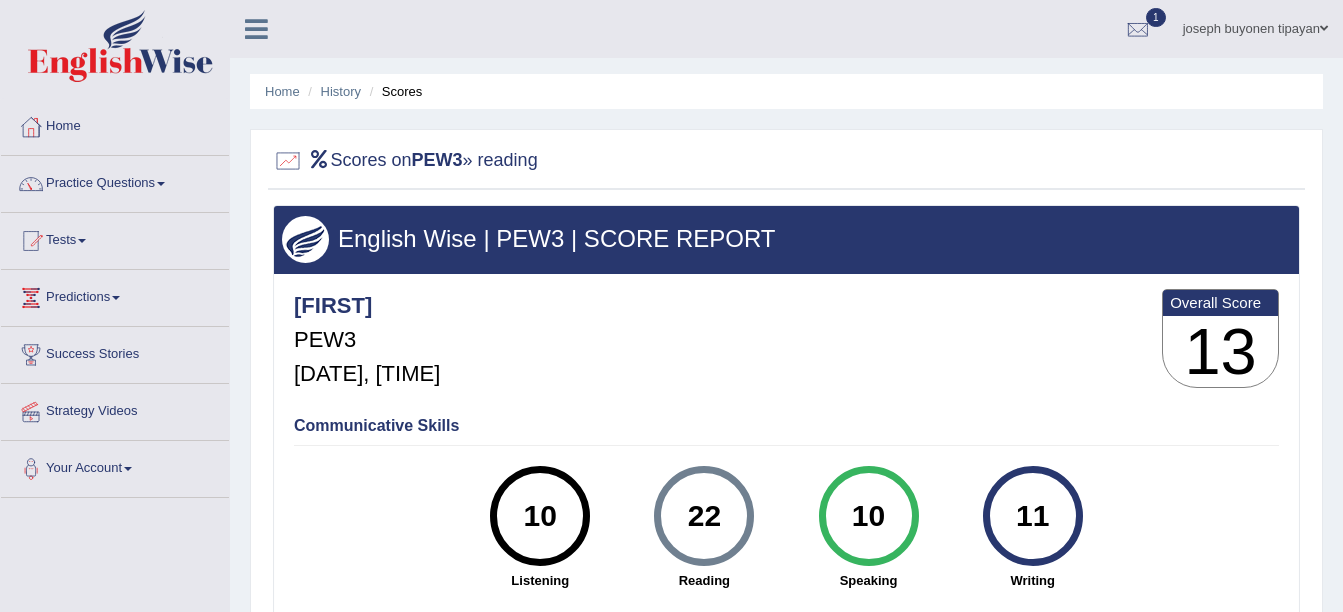 scroll, scrollTop: 0, scrollLeft: 0, axis: both 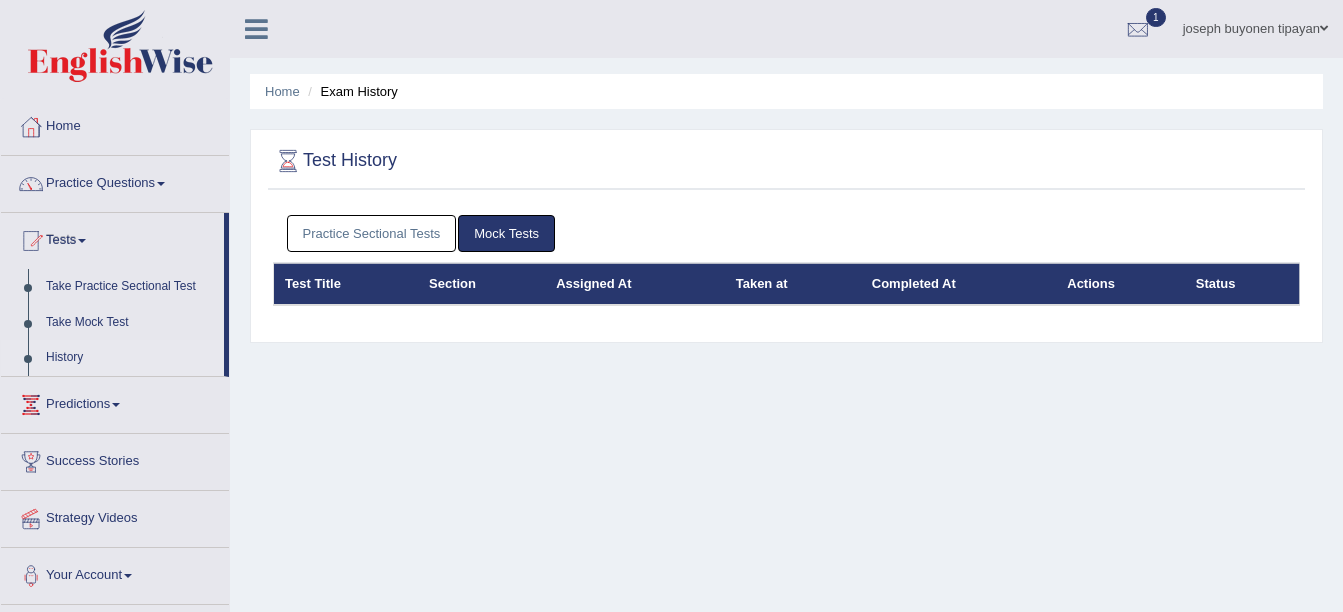 click on "Practice Sectional Tests" at bounding box center [372, 233] 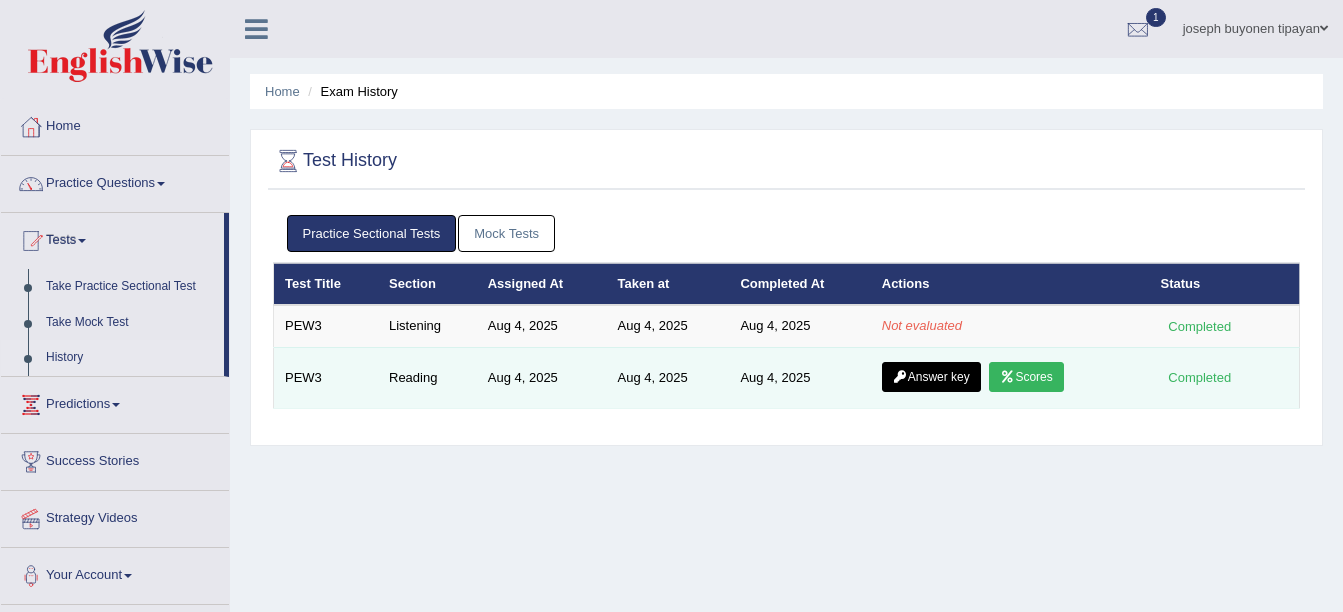 click on "Answer key" at bounding box center [931, 377] 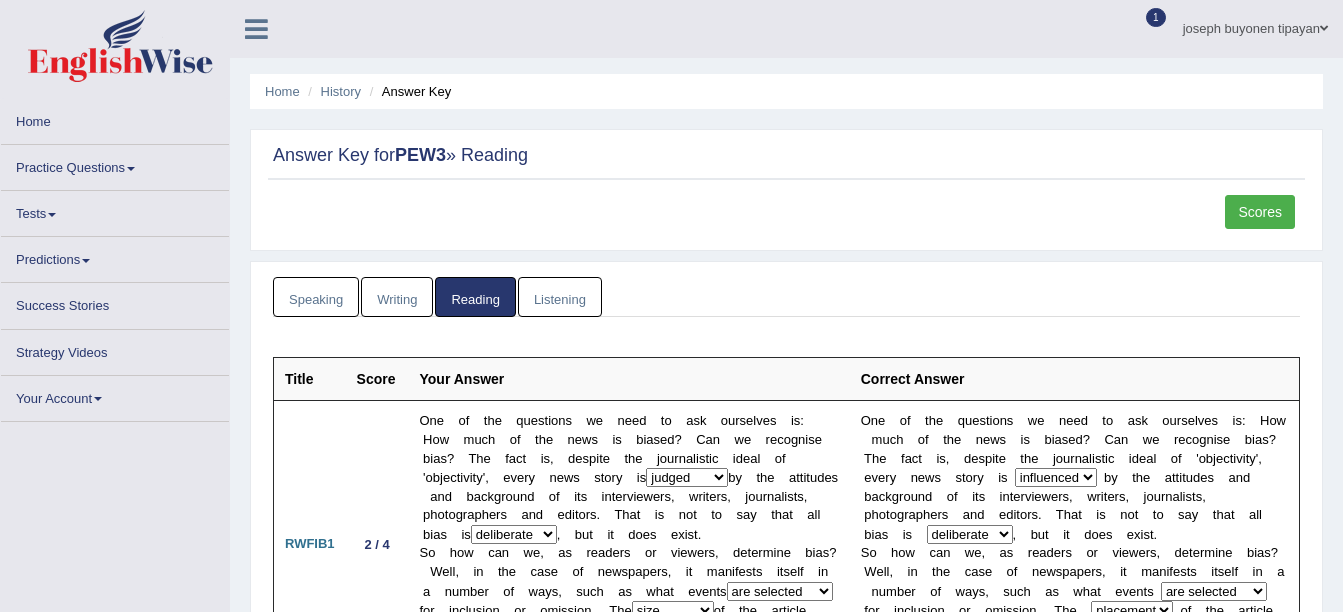 scroll, scrollTop: 0, scrollLeft: 0, axis: both 